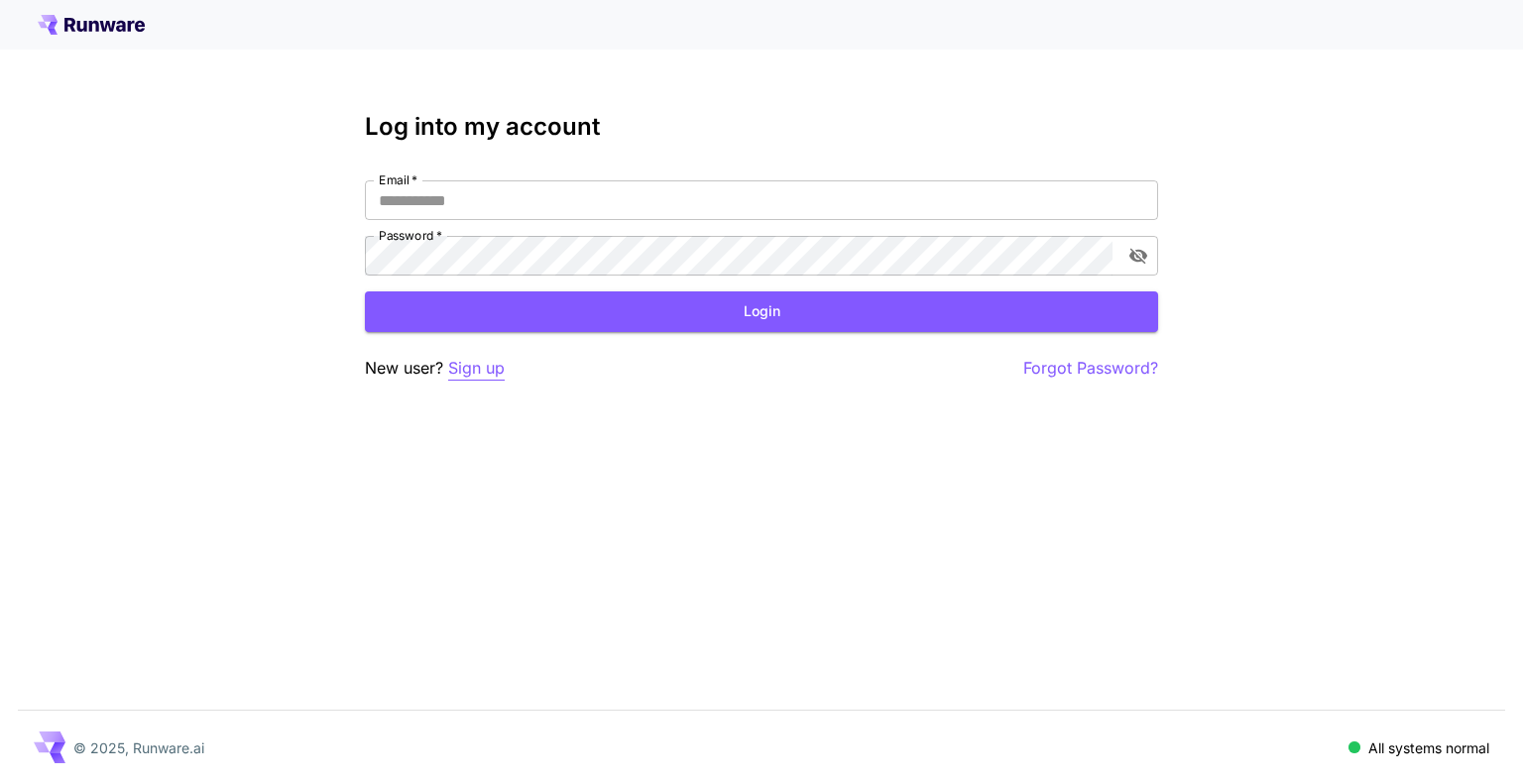 scroll, scrollTop: 0, scrollLeft: 0, axis: both 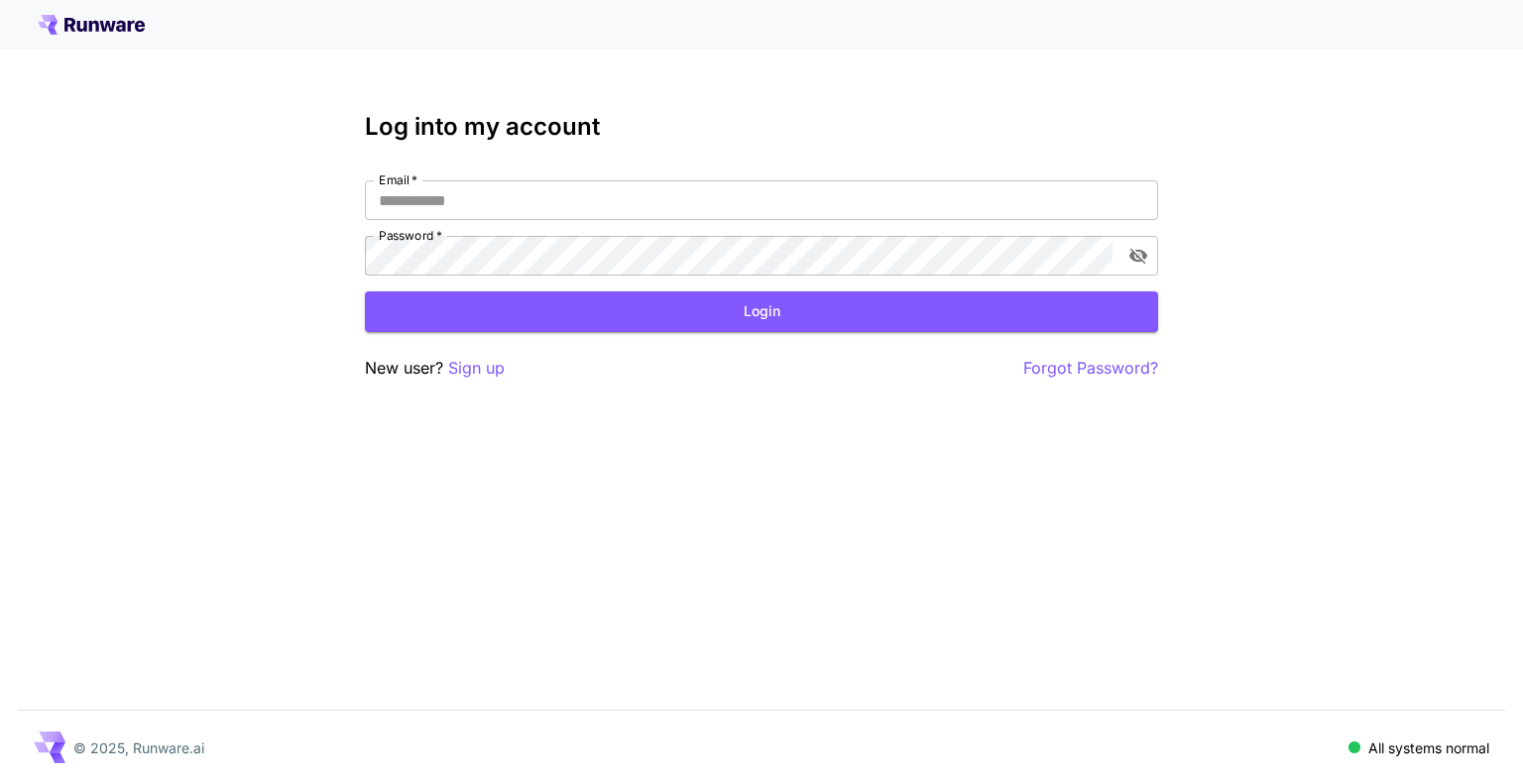 click on "Sign up" at bounding box center (476, 368) 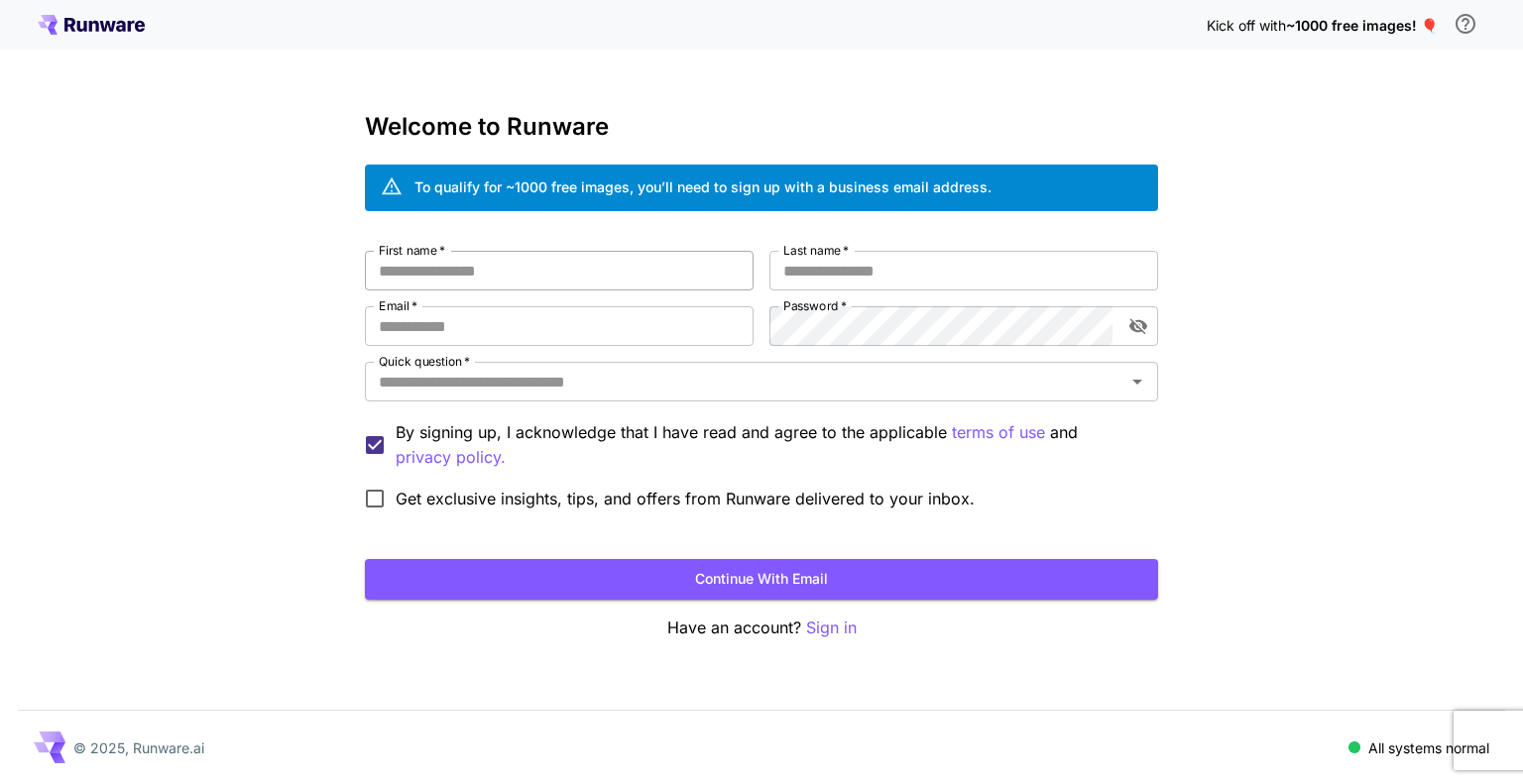 click on "First name   *" at bounding box center [559, 271] 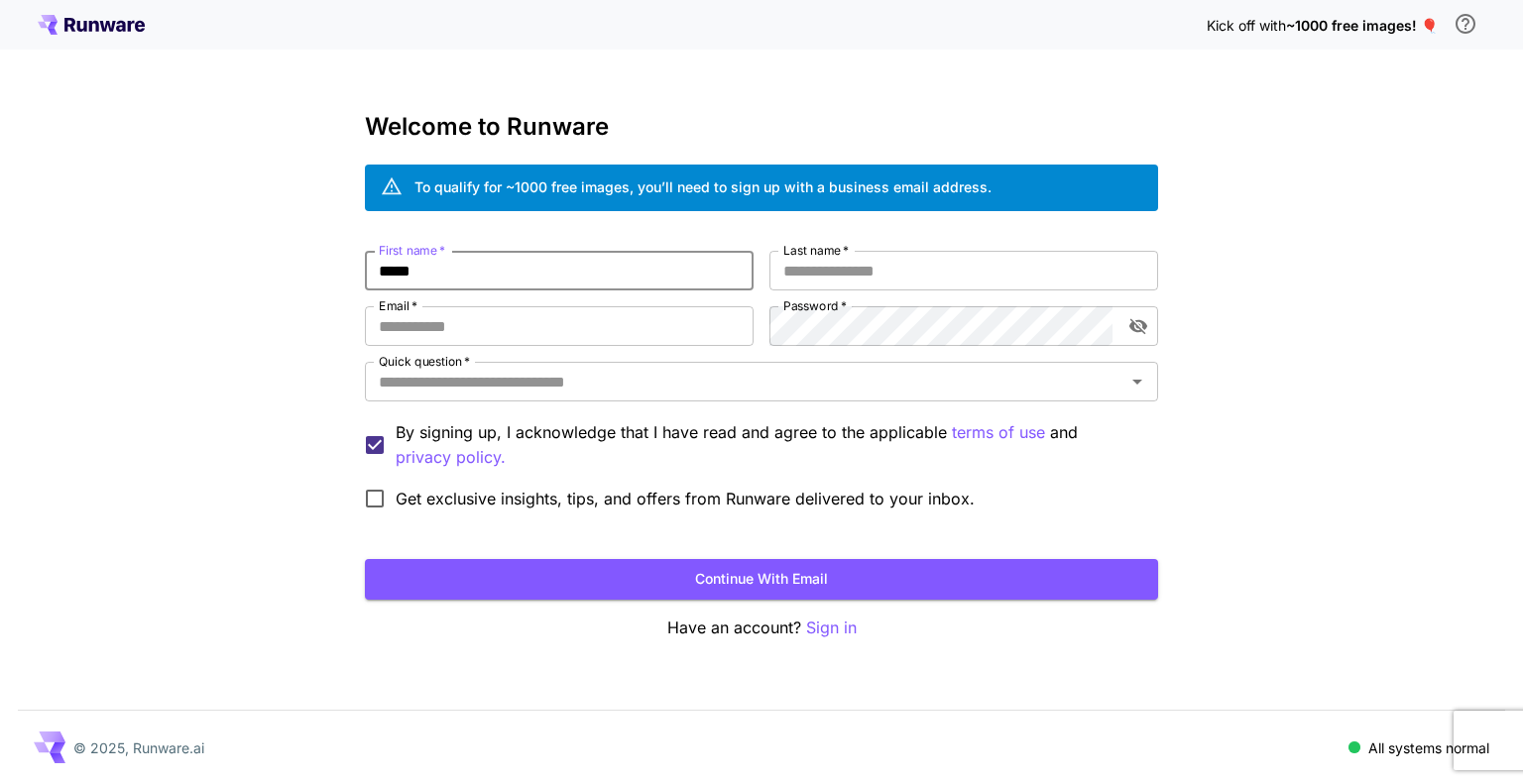 type on "*****" 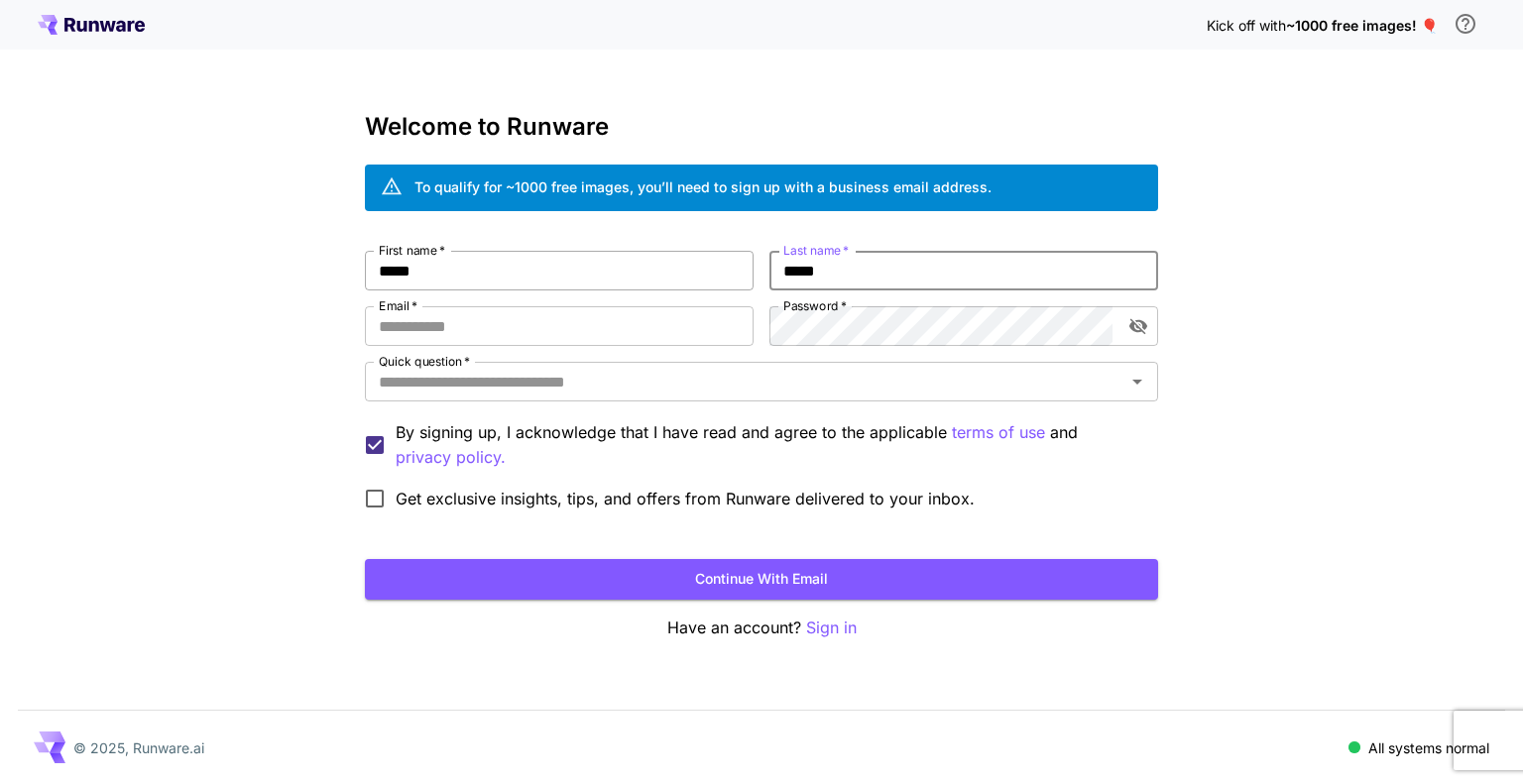 type on "*****" 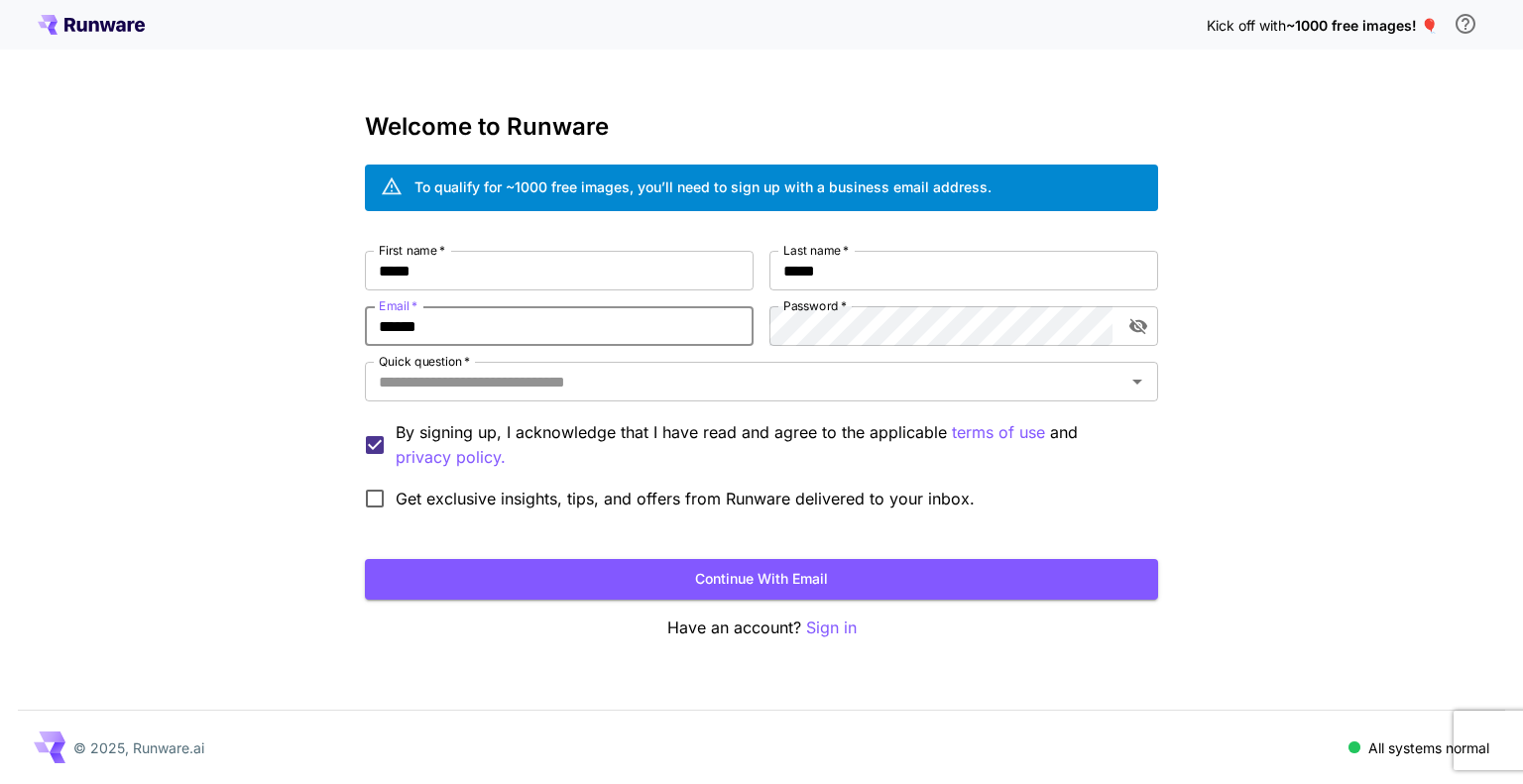 type on "**********" 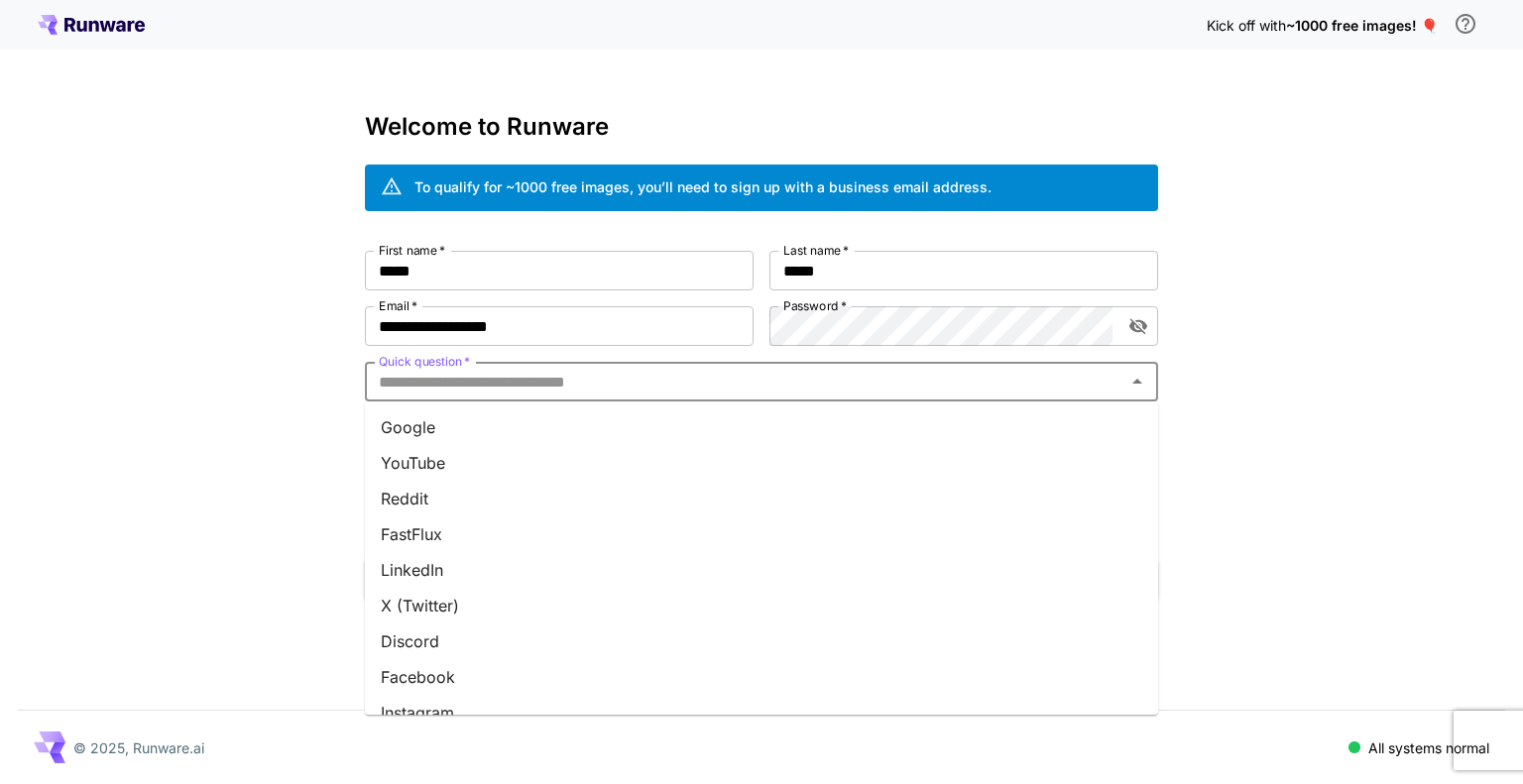 click on "Quick question   *" at bounding box center [745, 382] 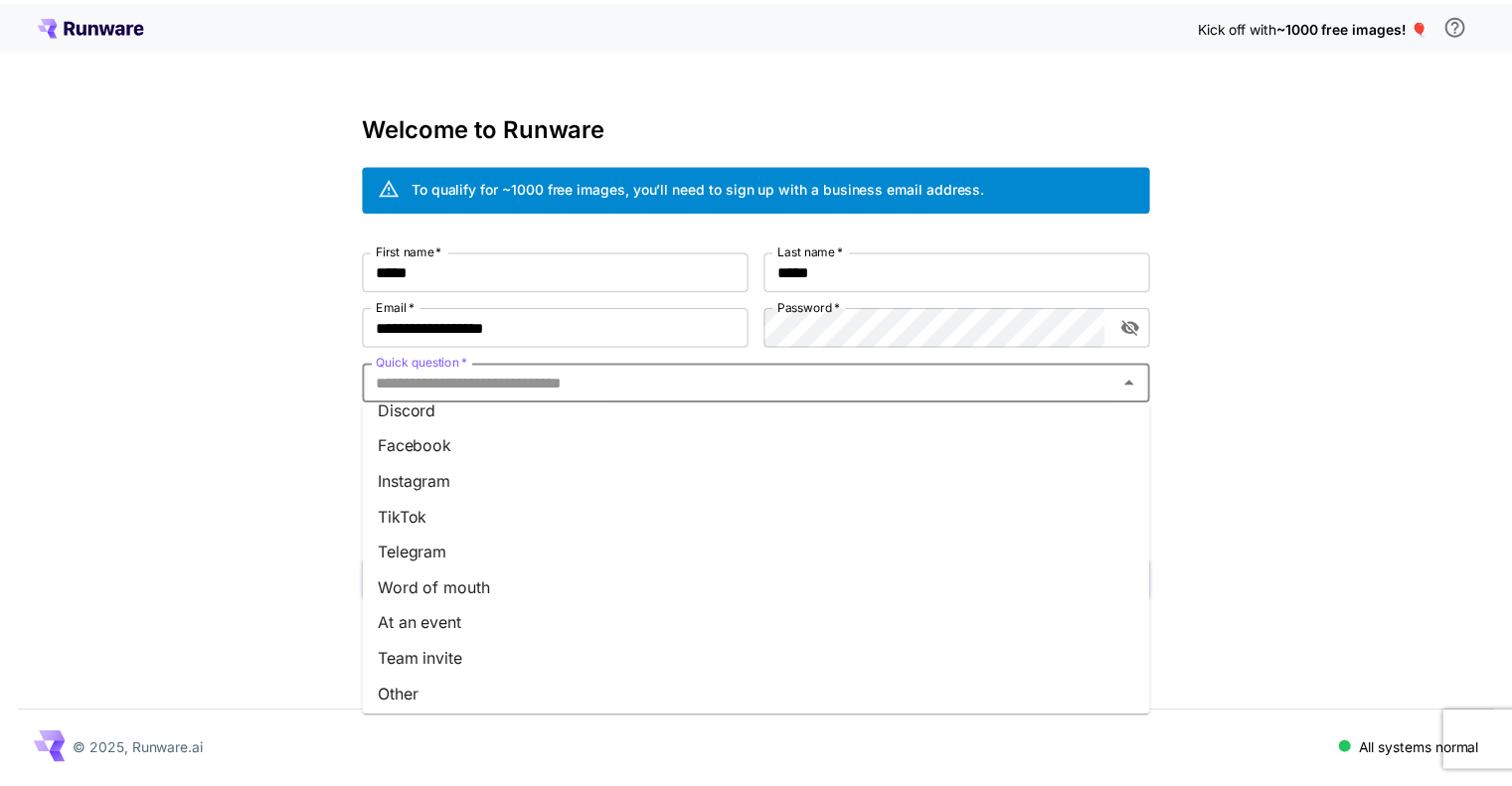 scroll, scrollTop: 237, scrollLeft: 0, axis: vertical 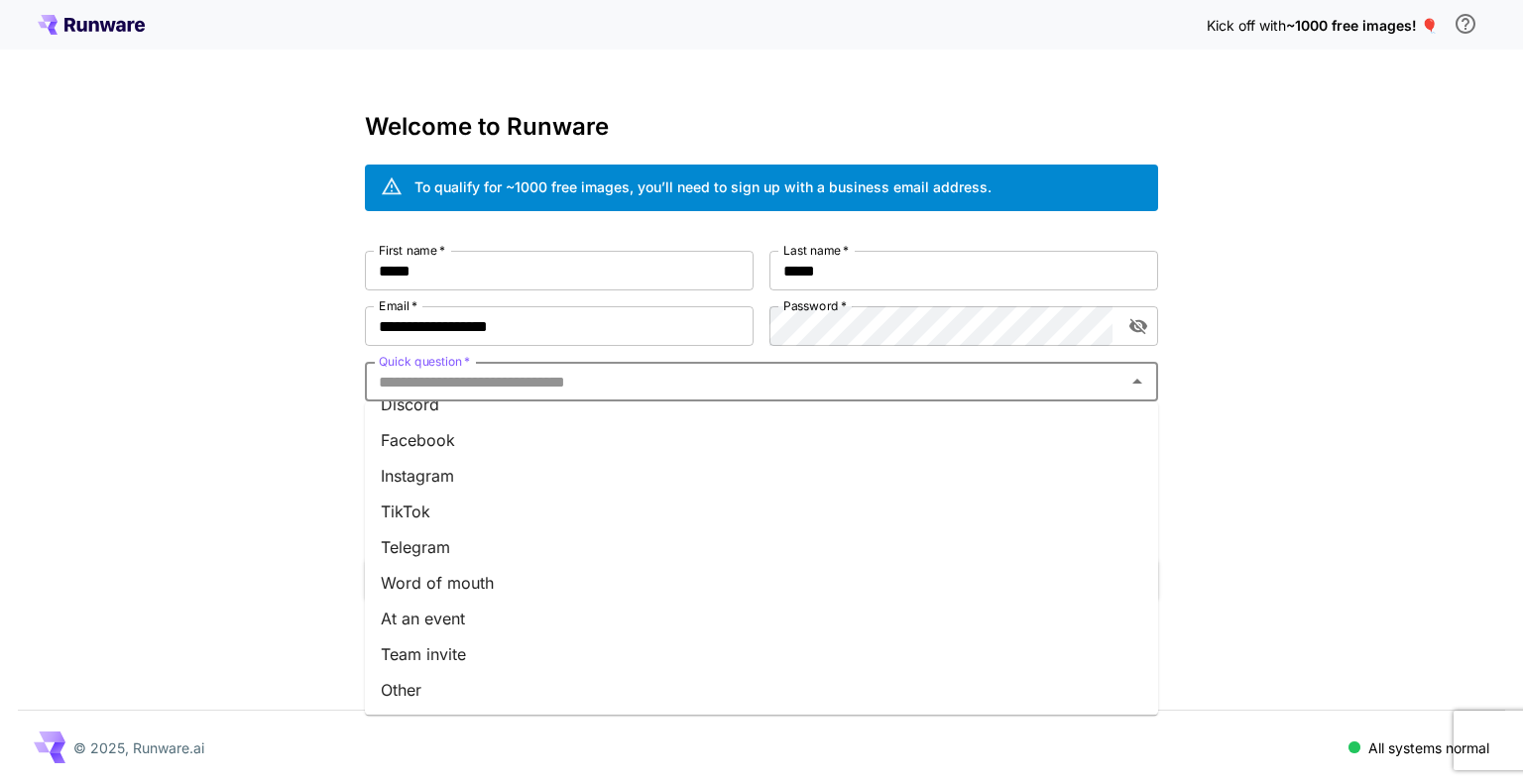 click on "Other" at bounding box center (762, 690) 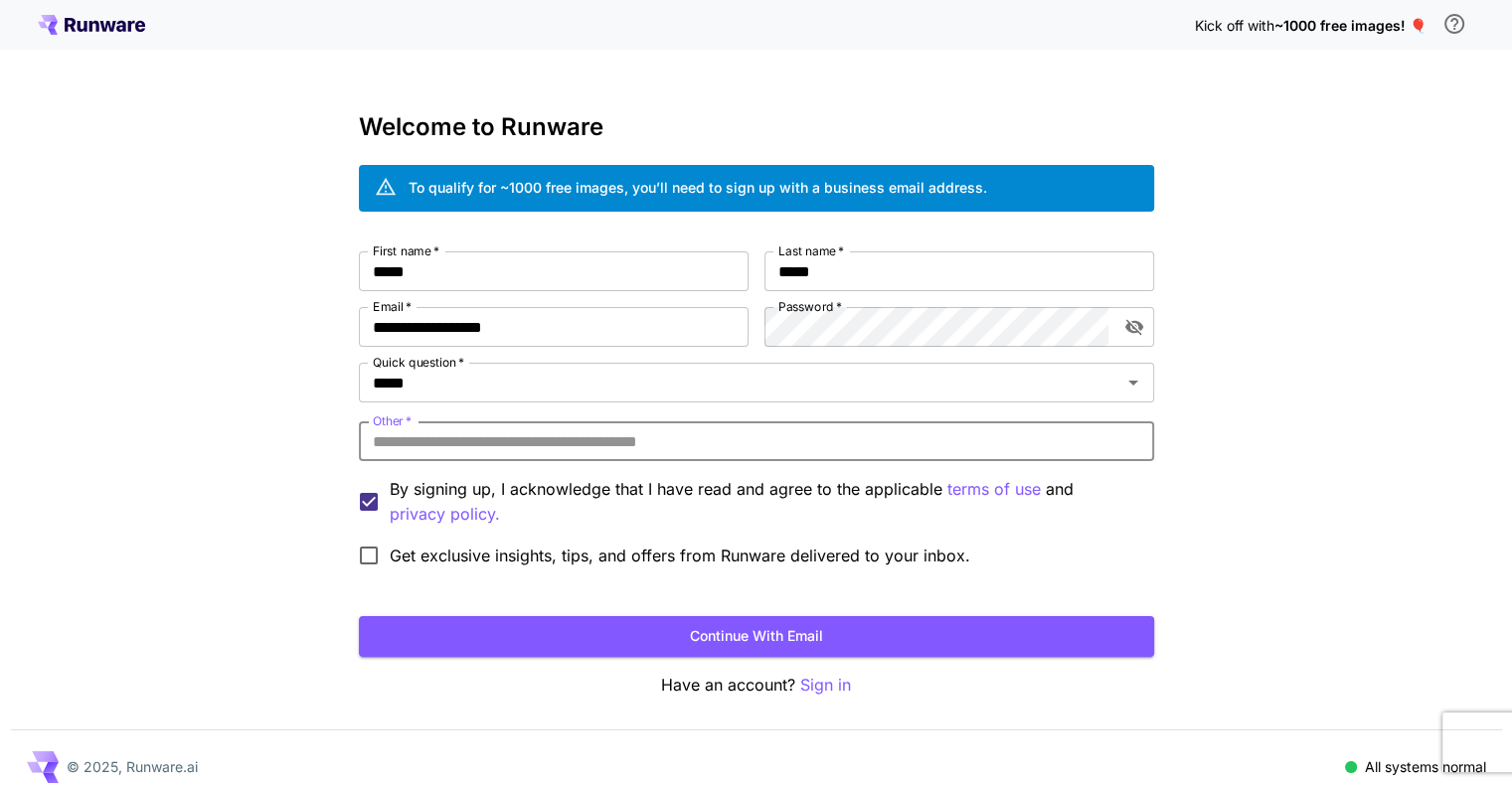 click on "Other   *" at bounding box center (756, 441) 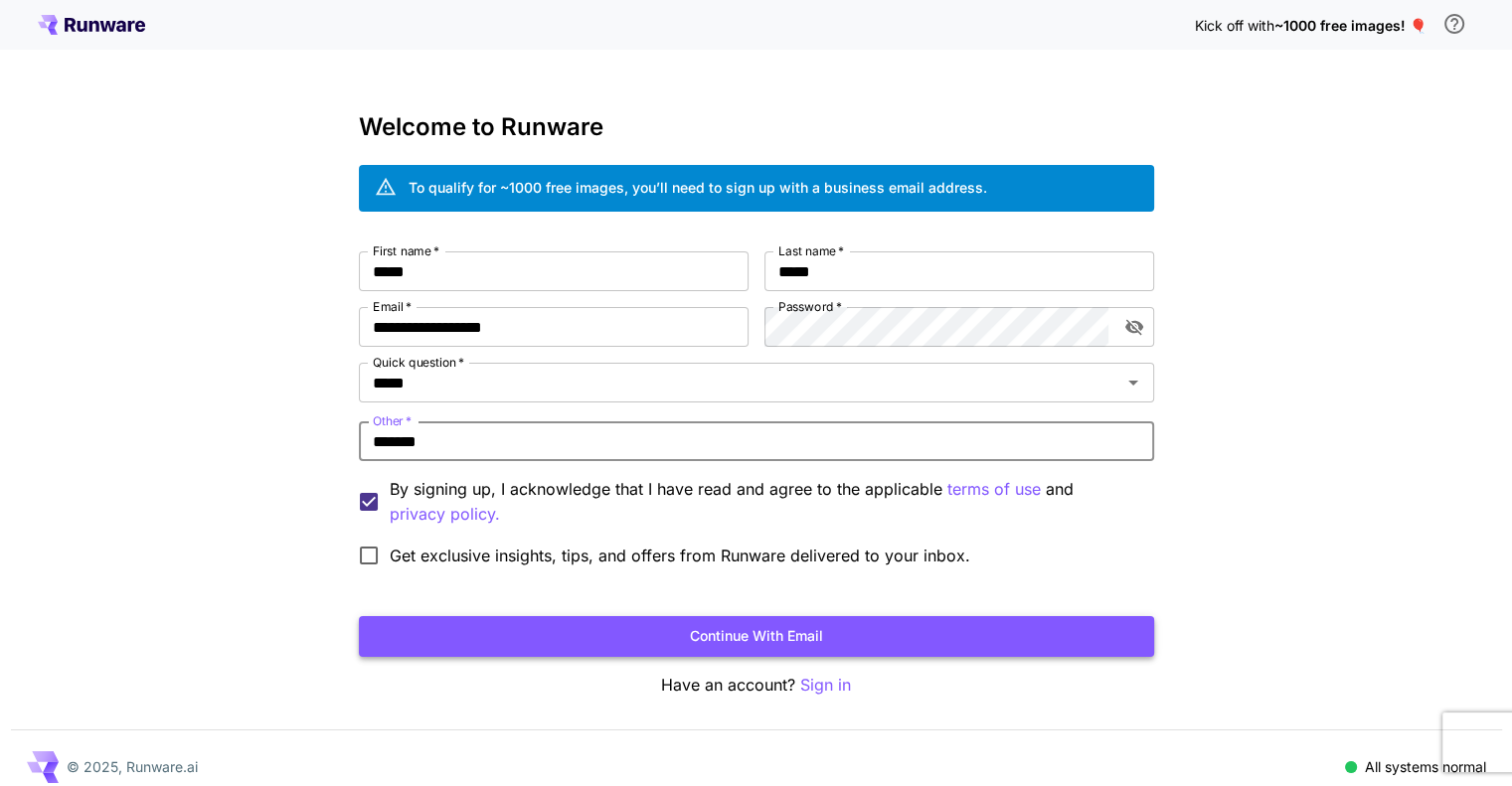 type on "*******" 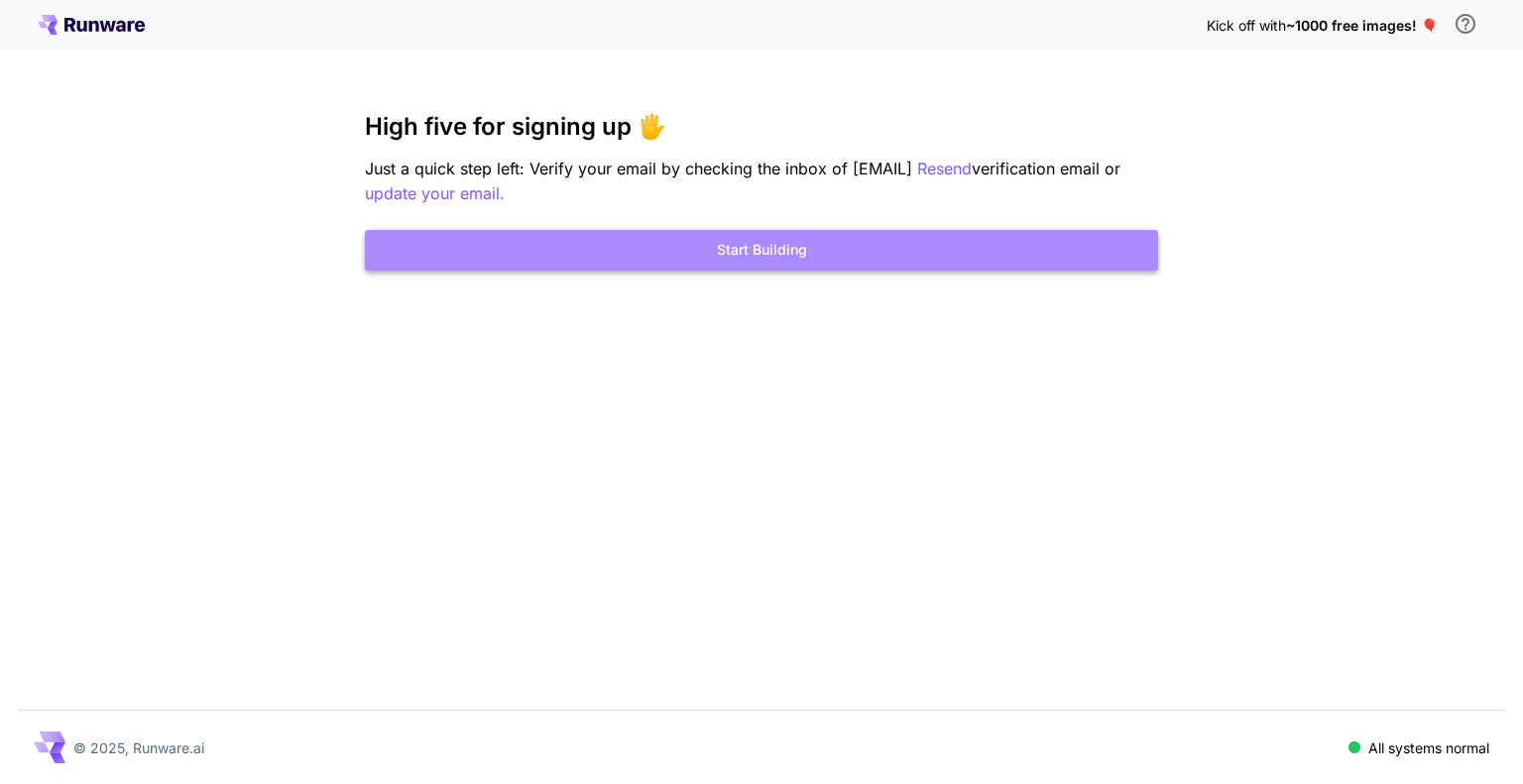 click on "Start Building" at bounding box center [762, 250] 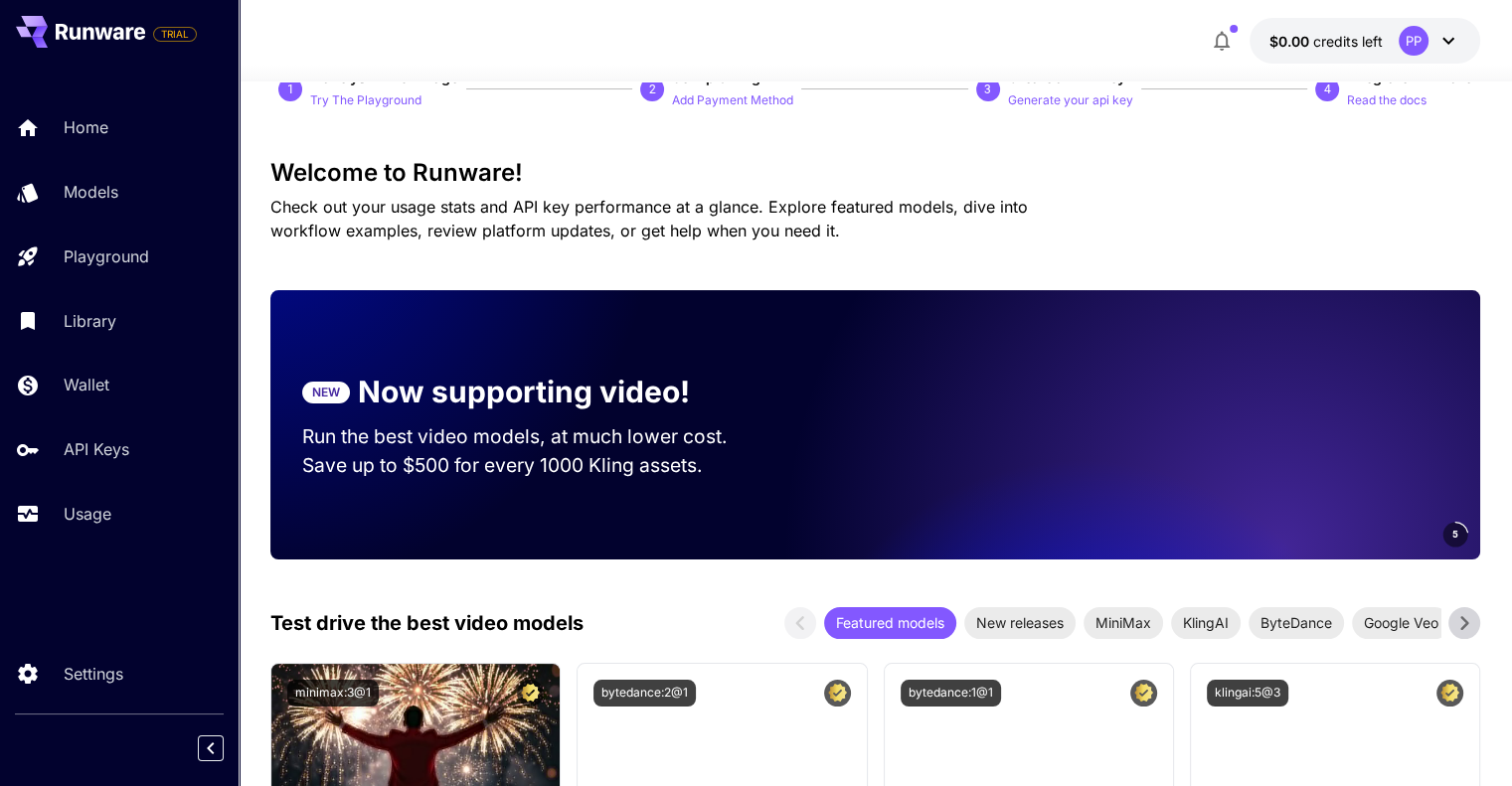 scroll, scrollTop: 199, scrollLeft: 0, axis: vertical 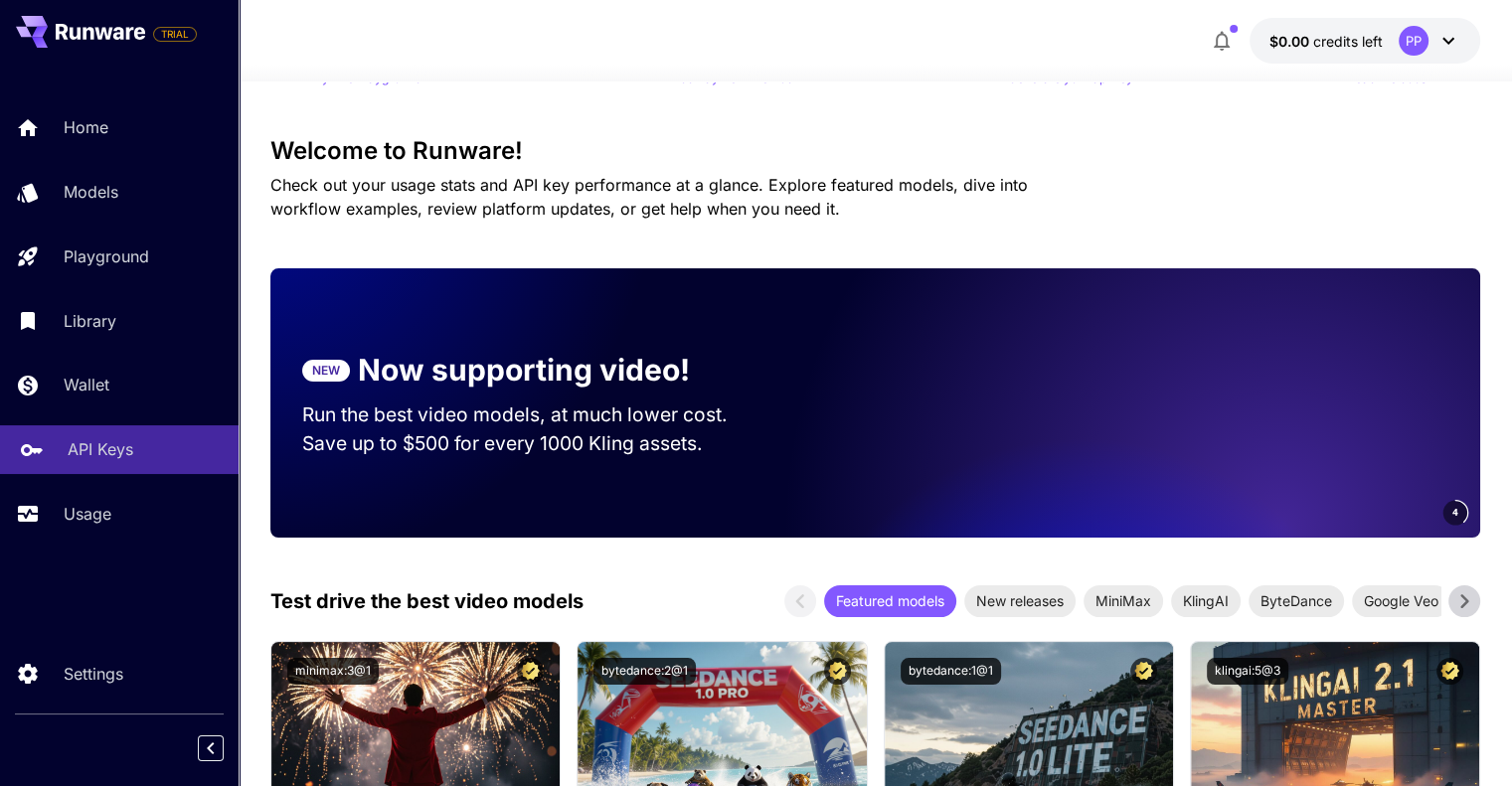 click on "API Keys" at bounding box center (100, 449) 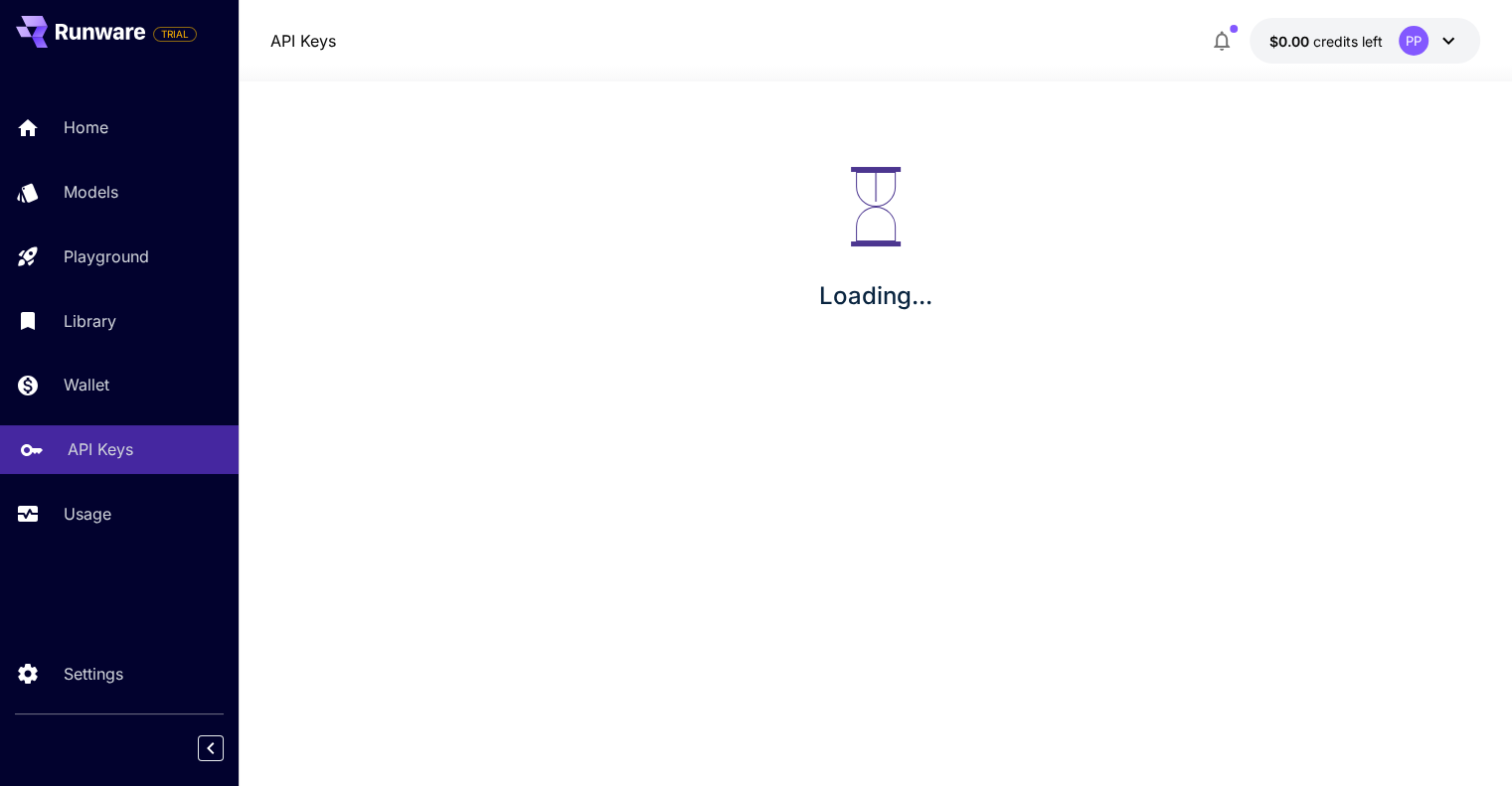 scroll, scrollTop: 0, scrollLeft: 0, axis: both 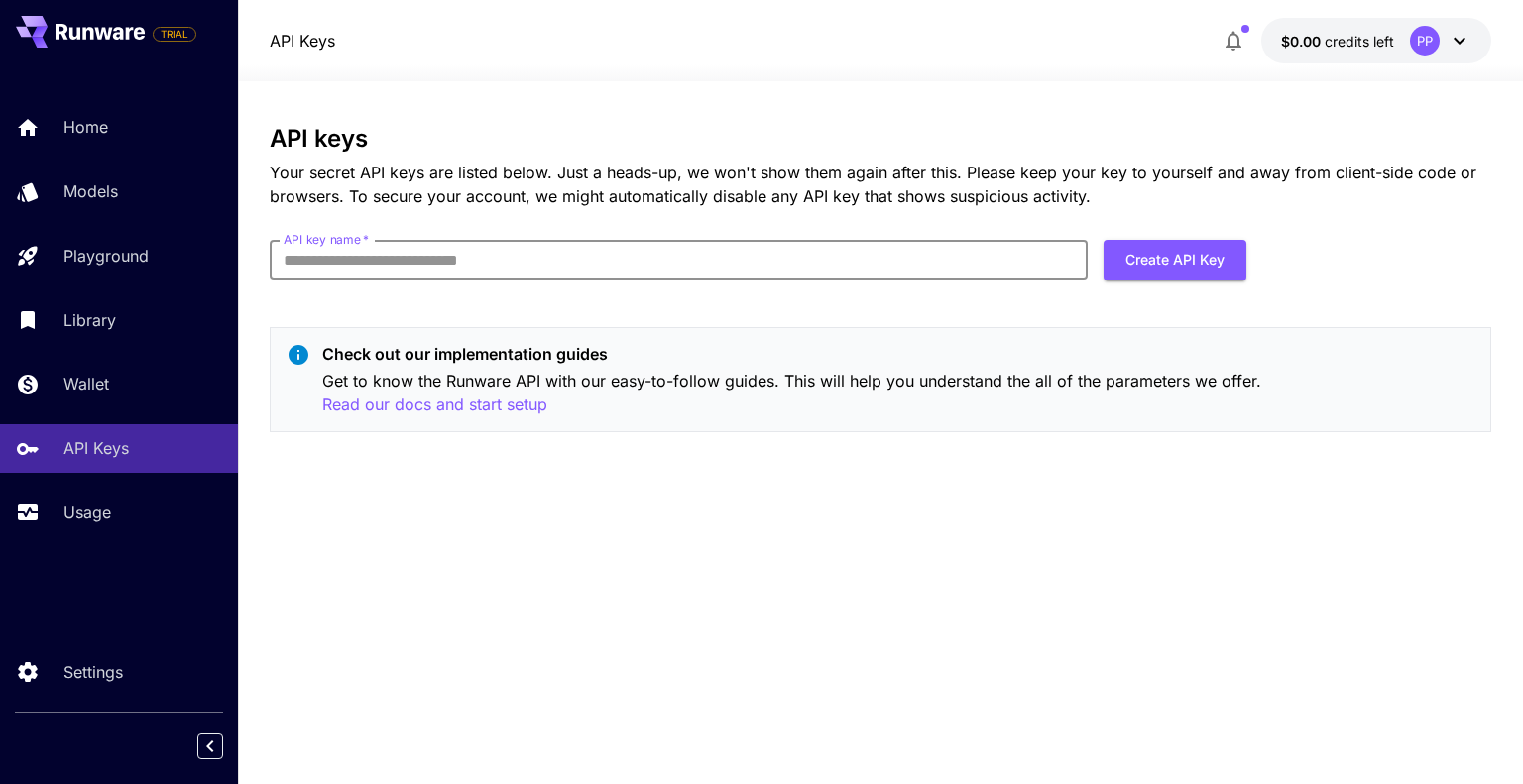 click on "API key name   *" at bounding box center (678, 260) 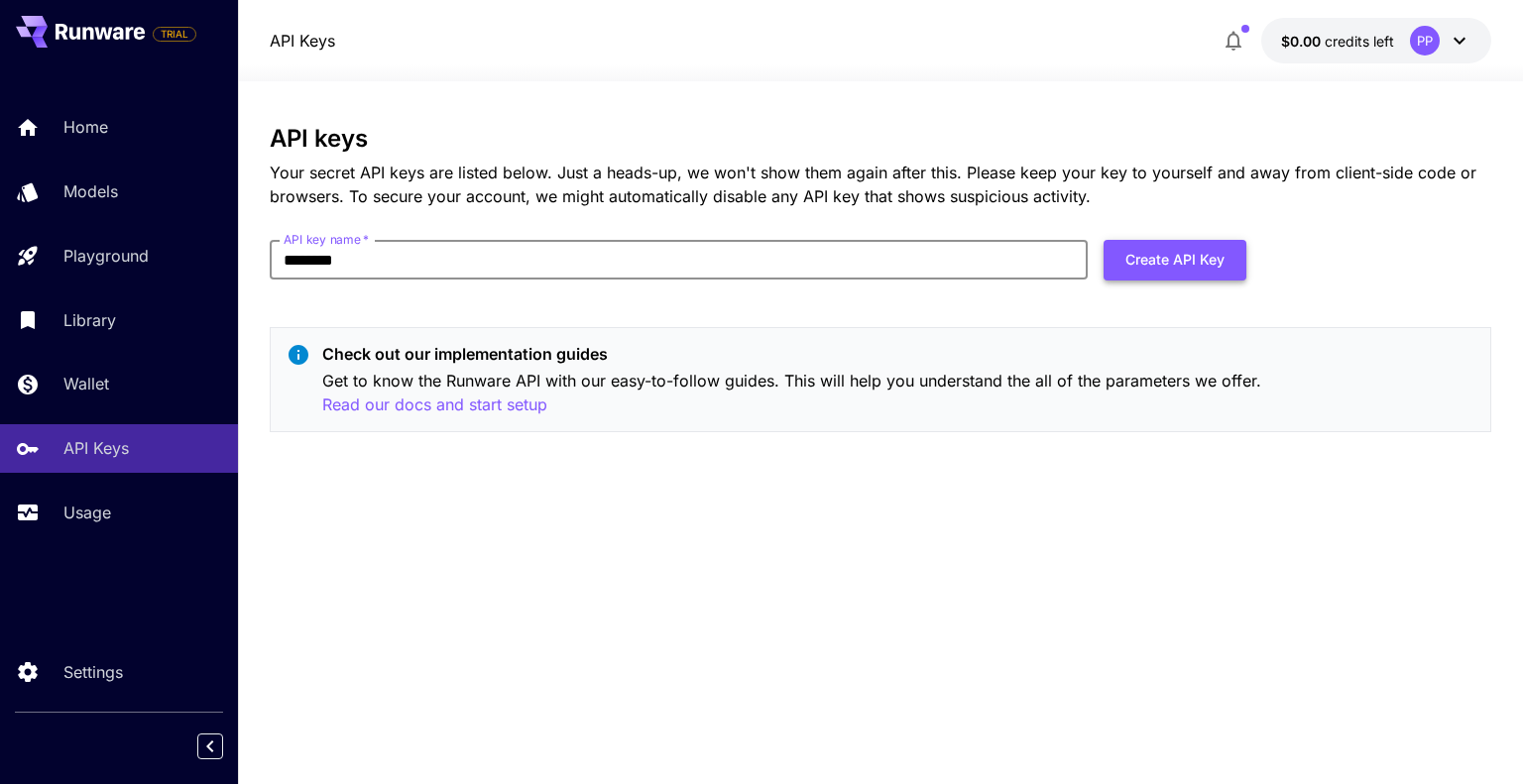 type on "********" 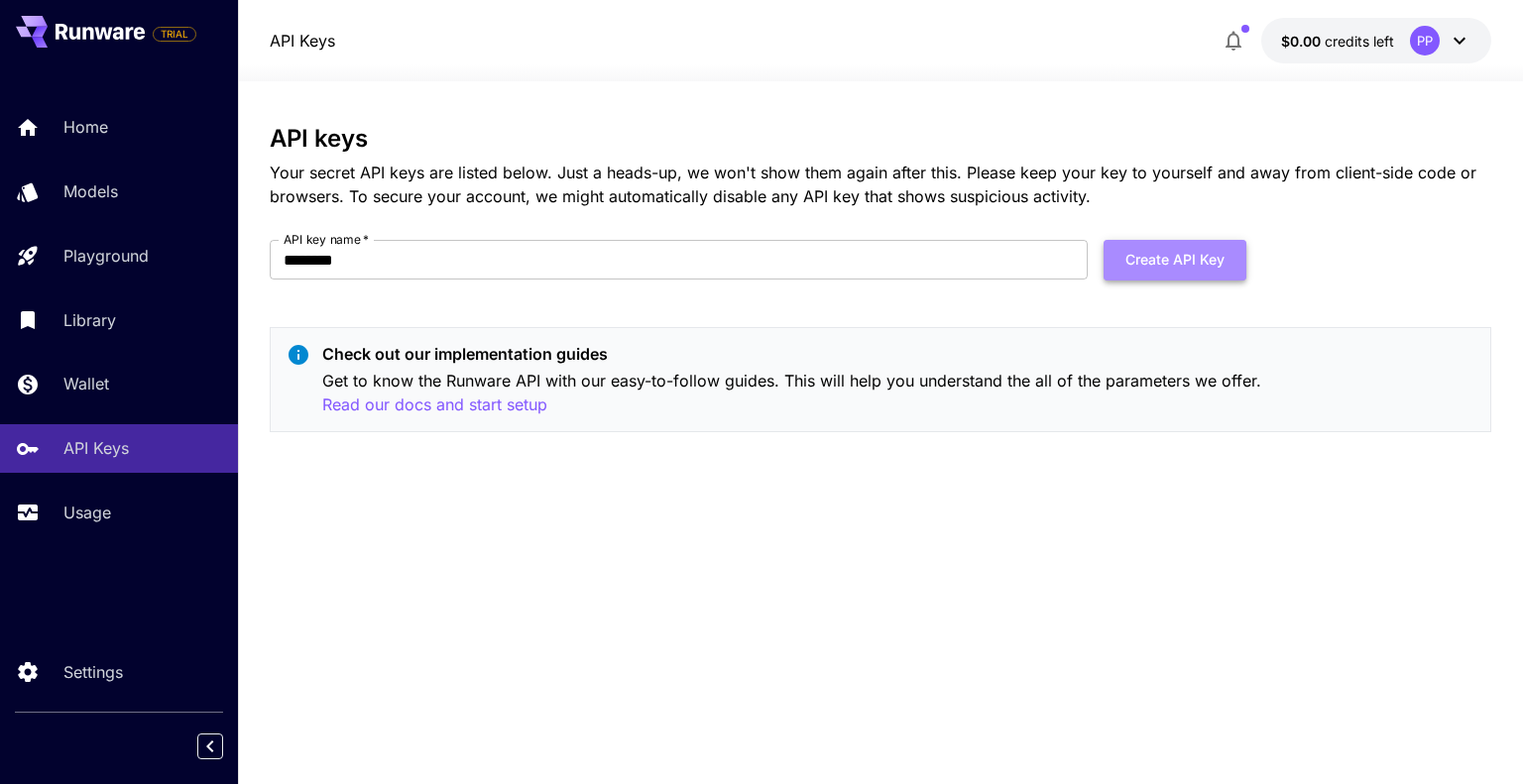 click on "Create API Key" at bounding box center [1175, 260] 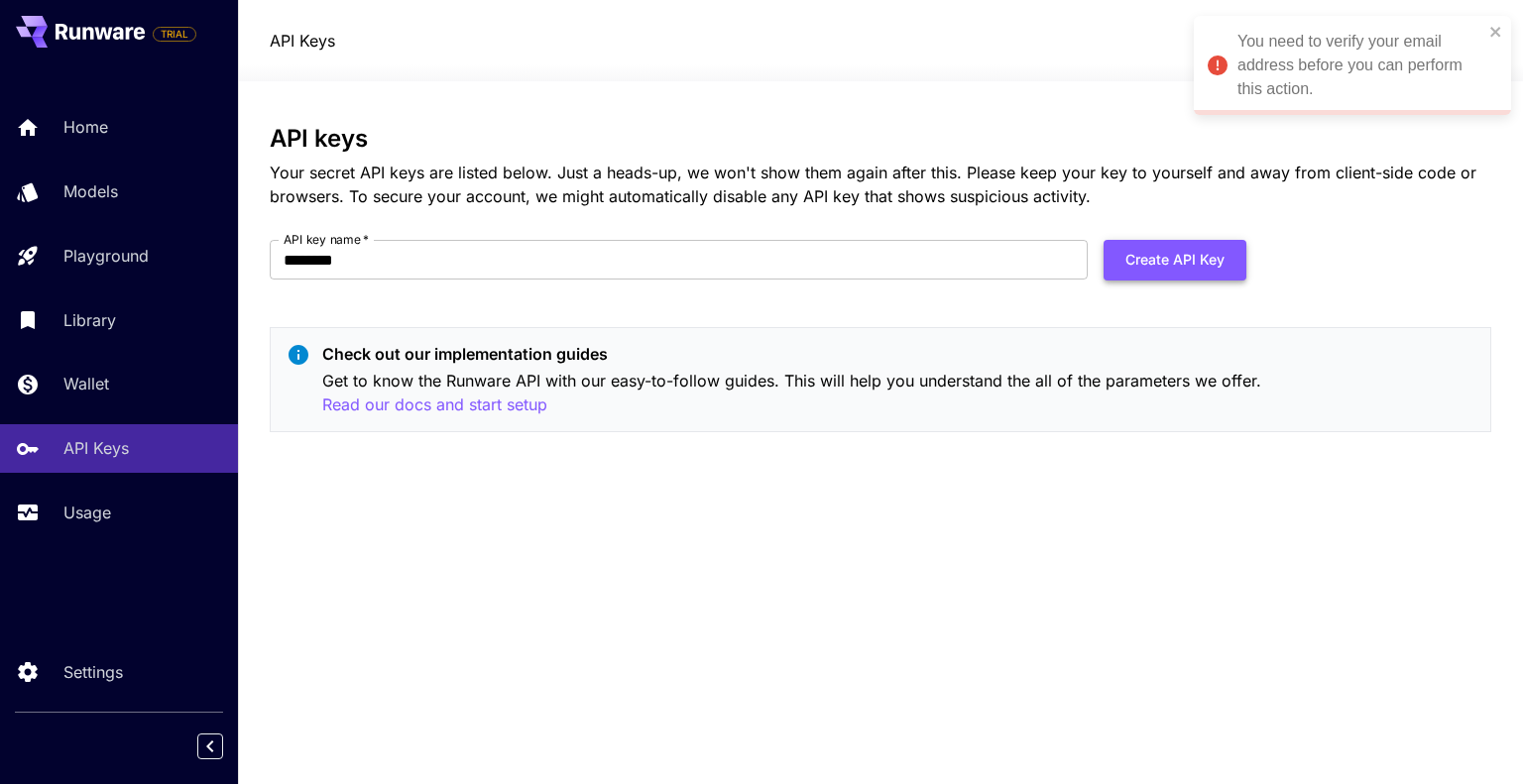 click on "Create API Key" at bounding box center (1175, 260) 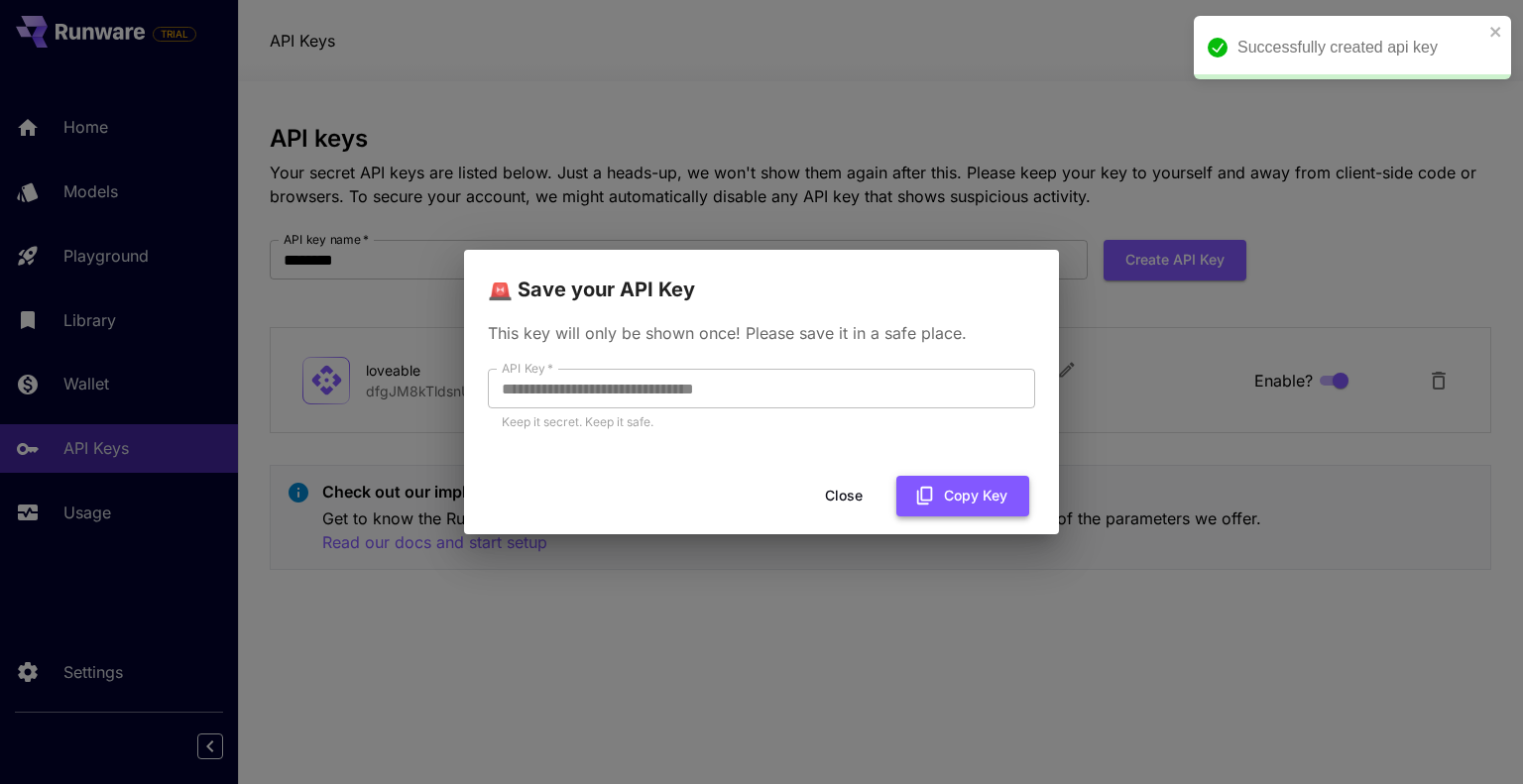 drag, startPoint x: 761, startPoint y: 384, endPoint x: 938, endPoint y: 501, distance: 212.1745 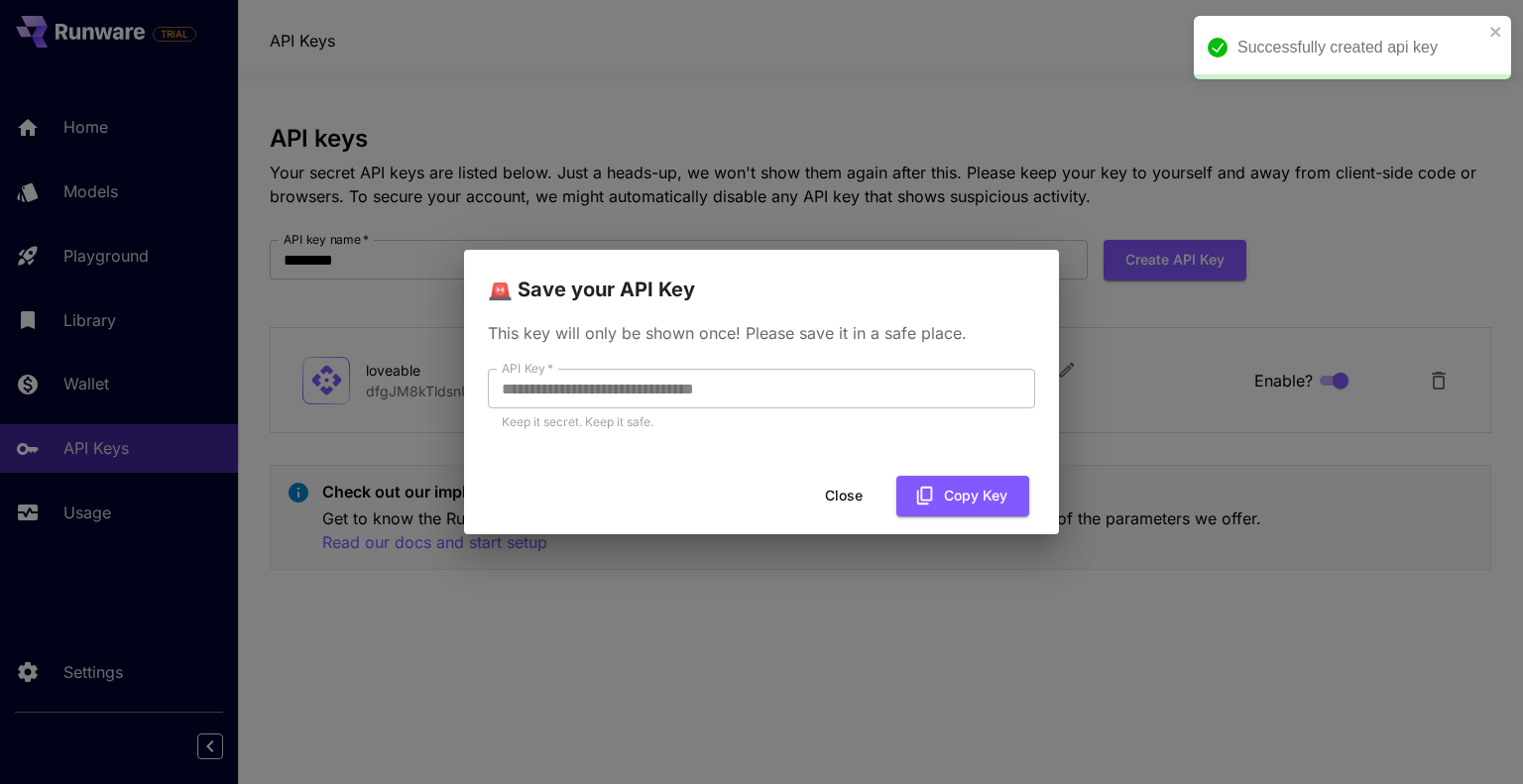 click on "Close" at bounding box center (844, 496) 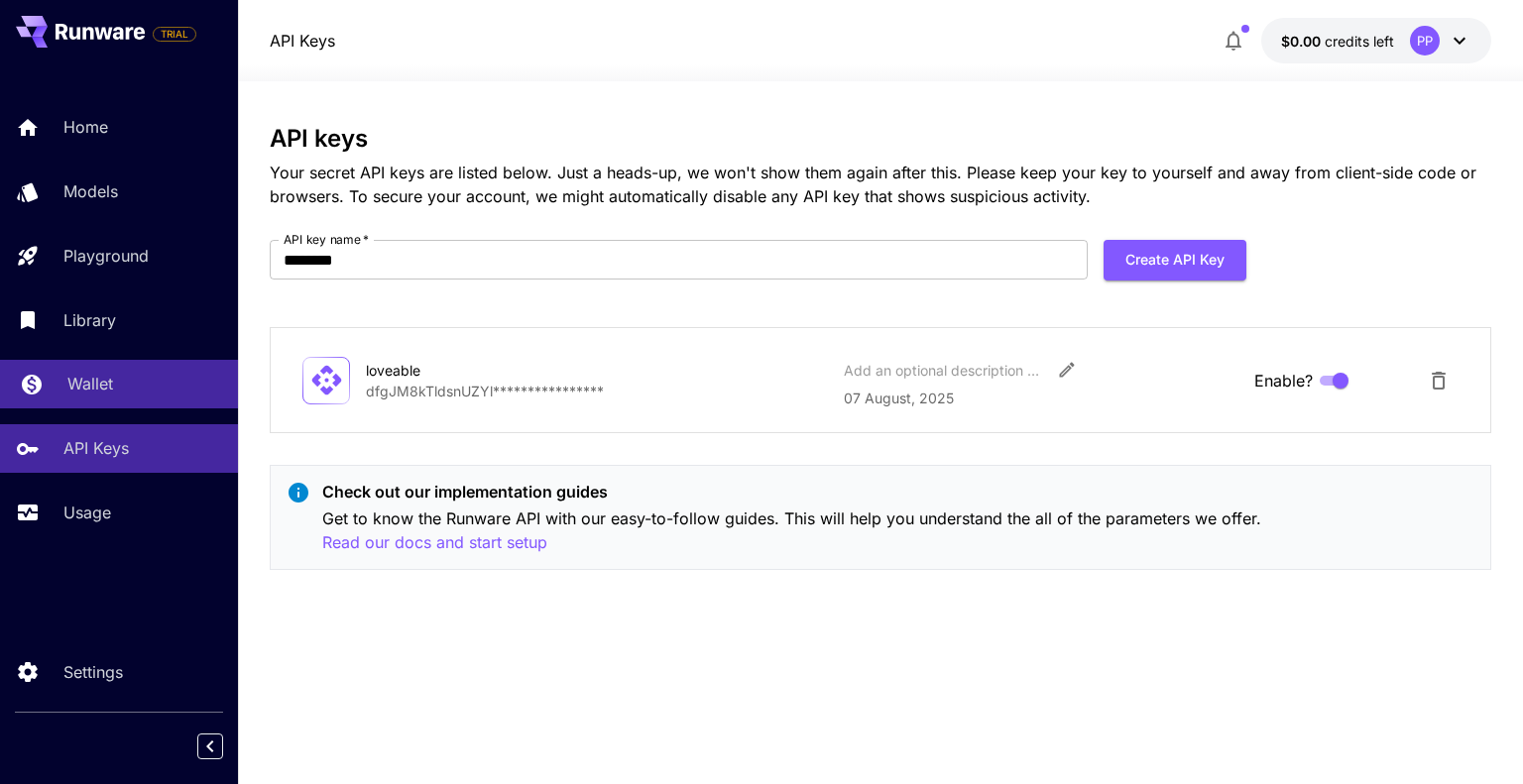 click on "Wallet" at bounding box center [119, 384] 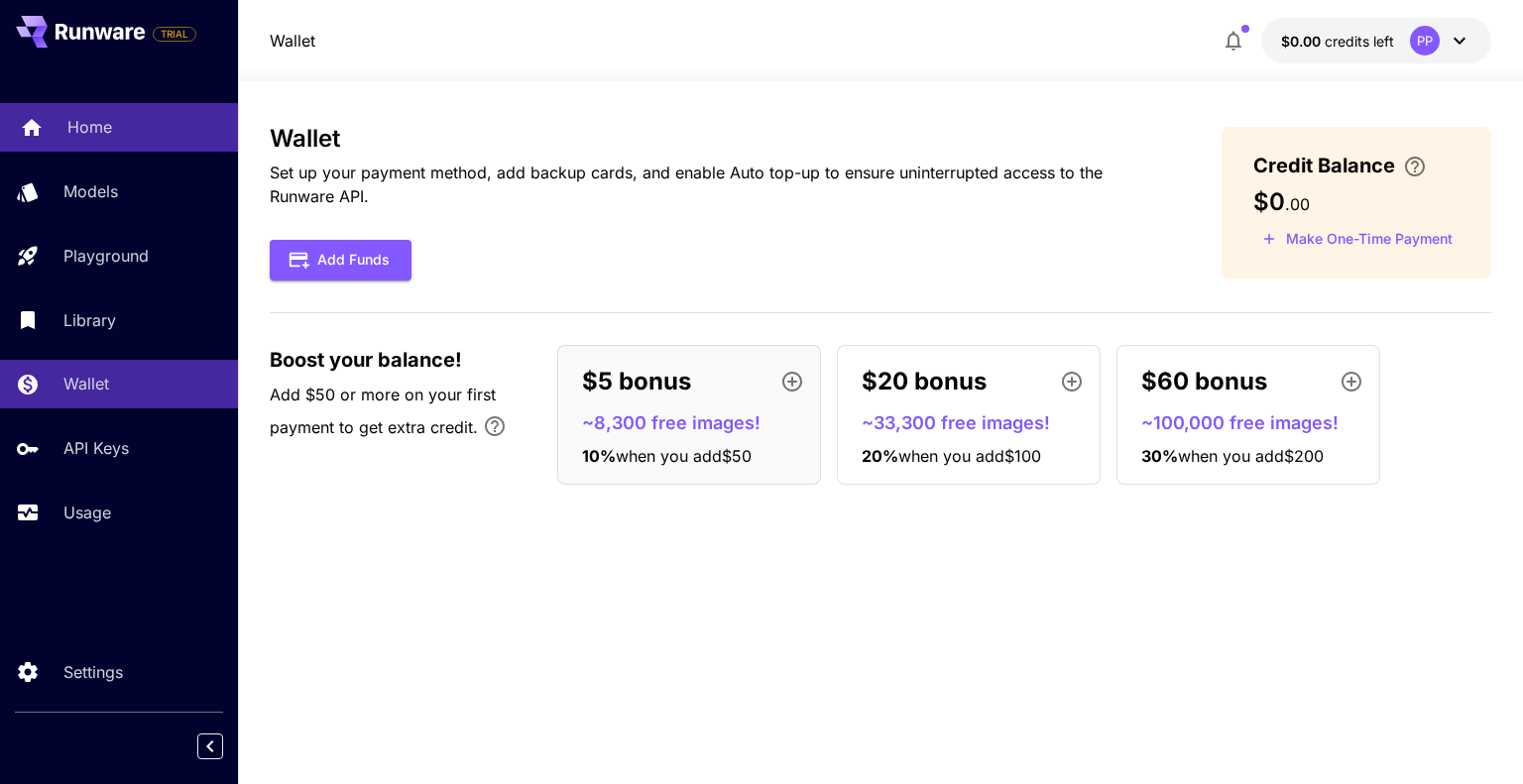 click on "Home" at bounding box center (145, 127) 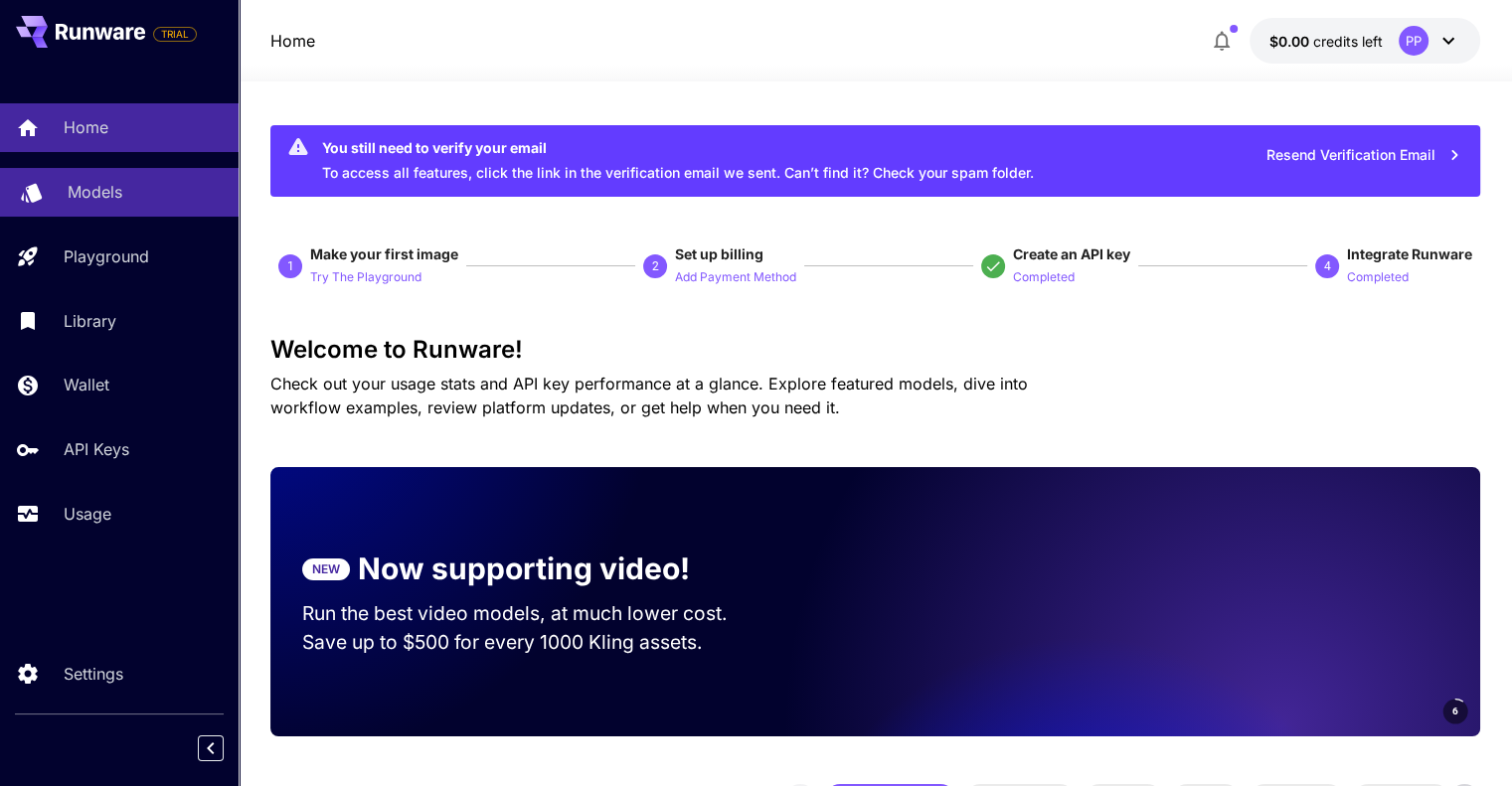 click on "Models" at bounding box center [119, 192] 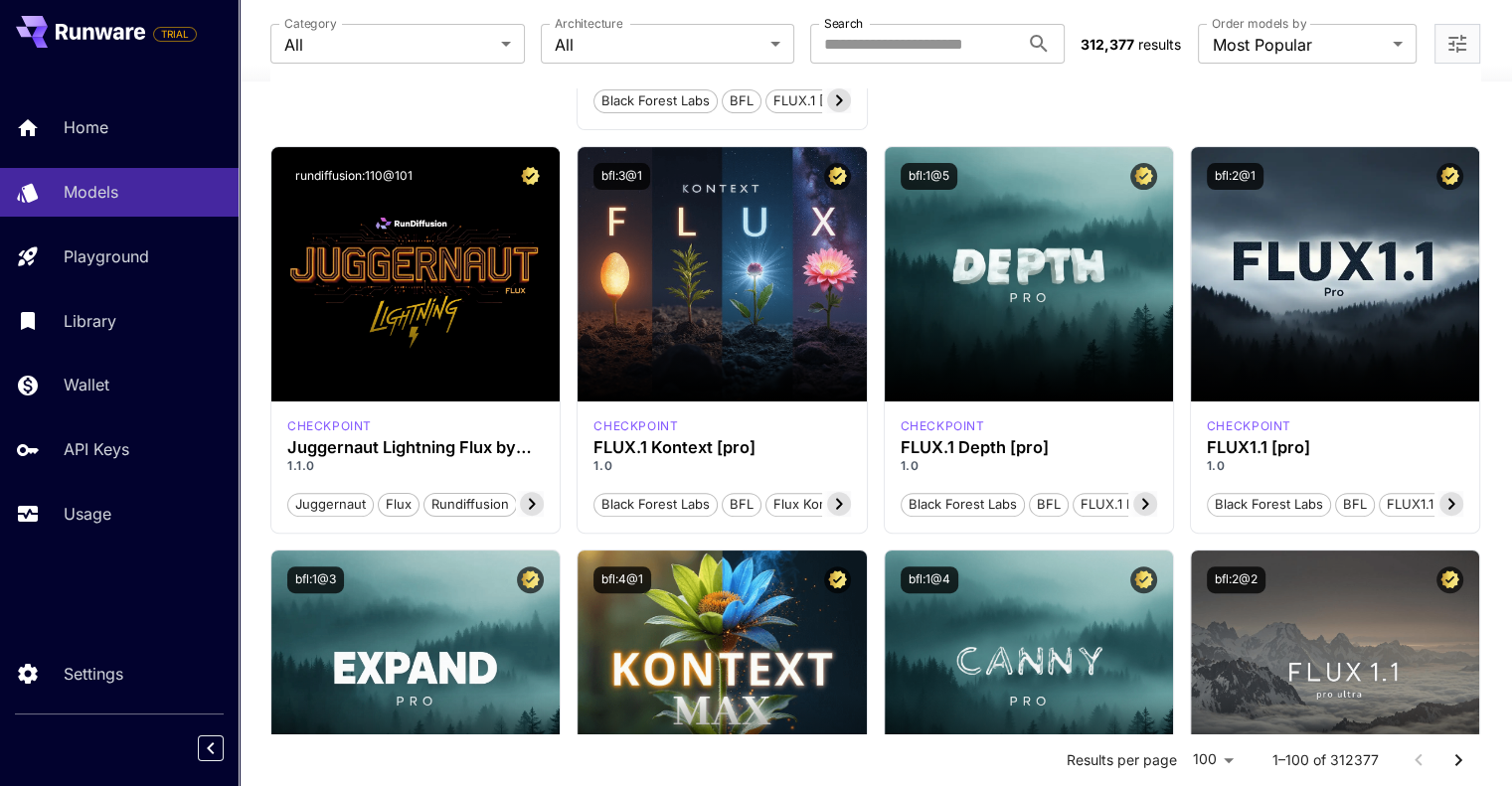 scroll, scrollTop: 0, scrollLeft: 0, axis: both 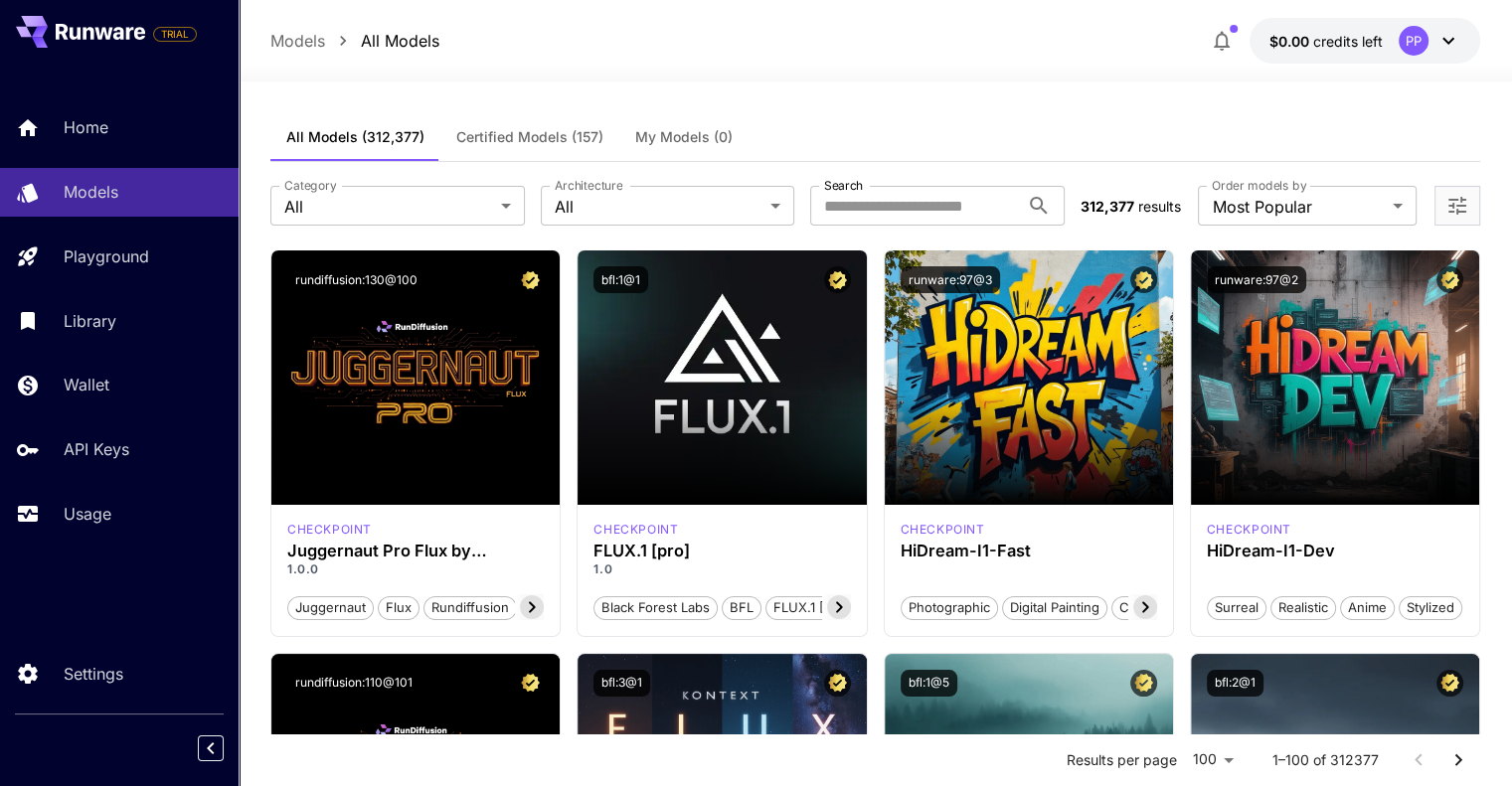 click on "Certified Models (157)" at bounding box center [530, 137] 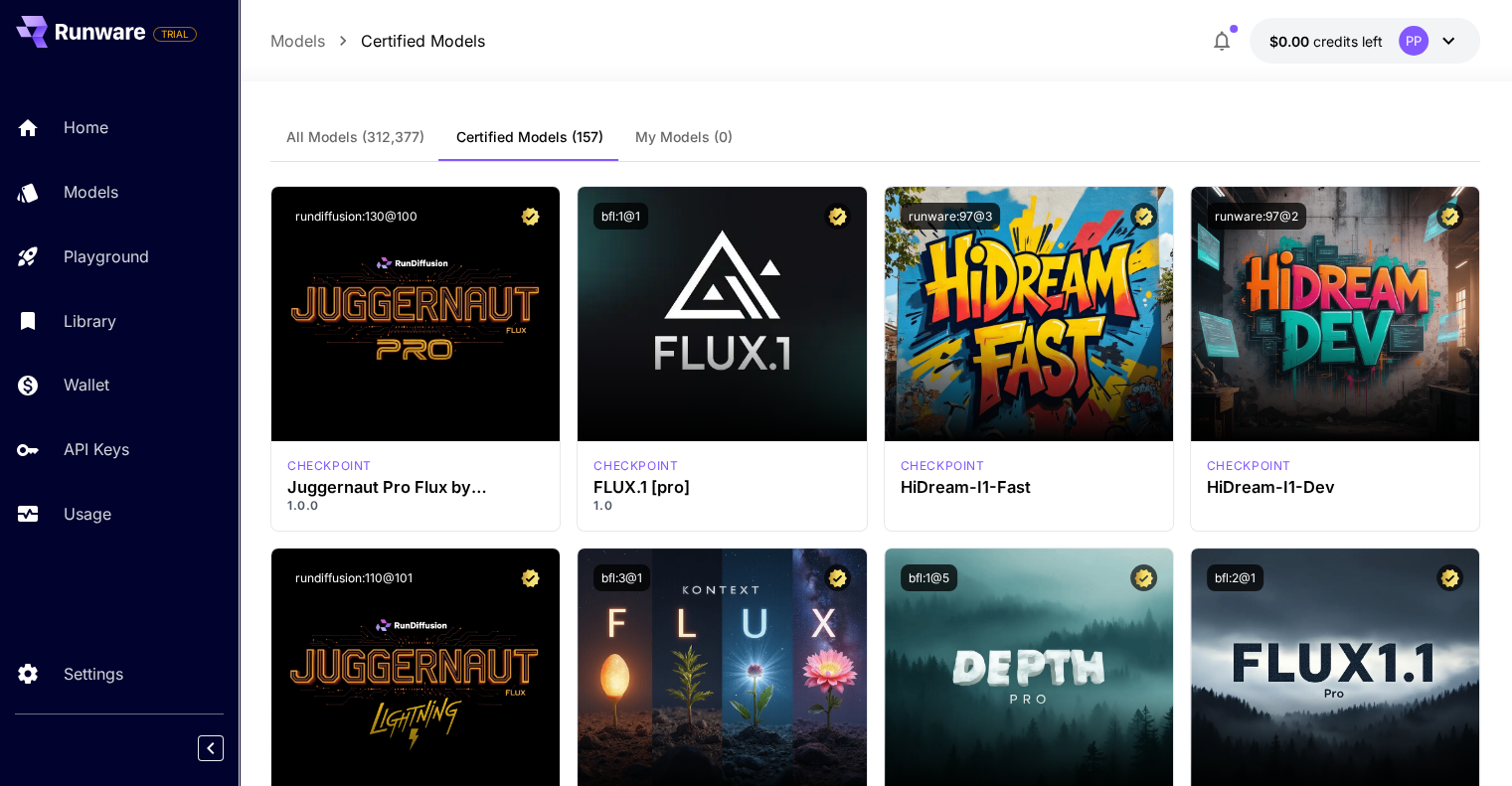 click on "My Models (0)" at bounding box center [684, 137] 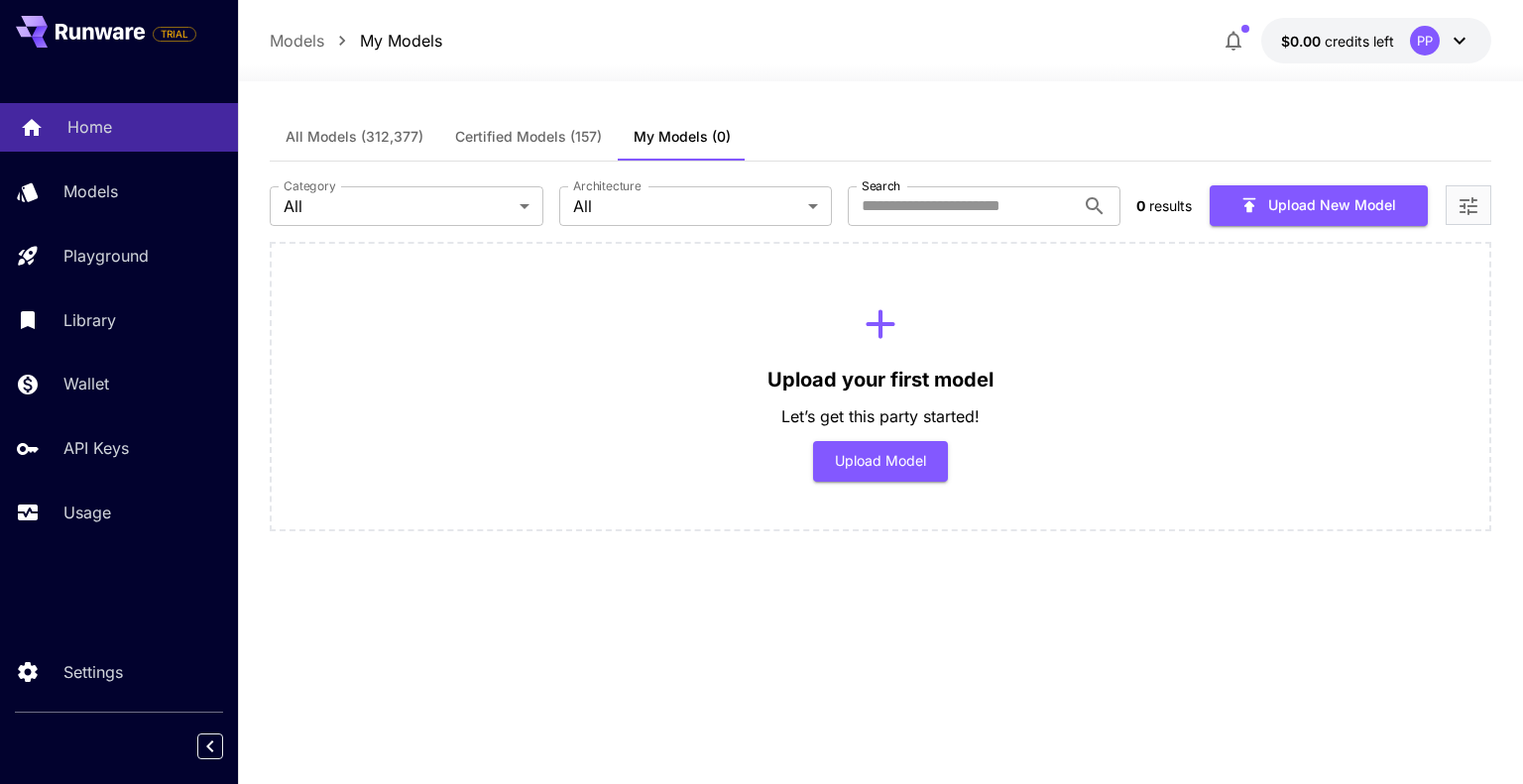 click on "Home" at bounding box center [89, 127] 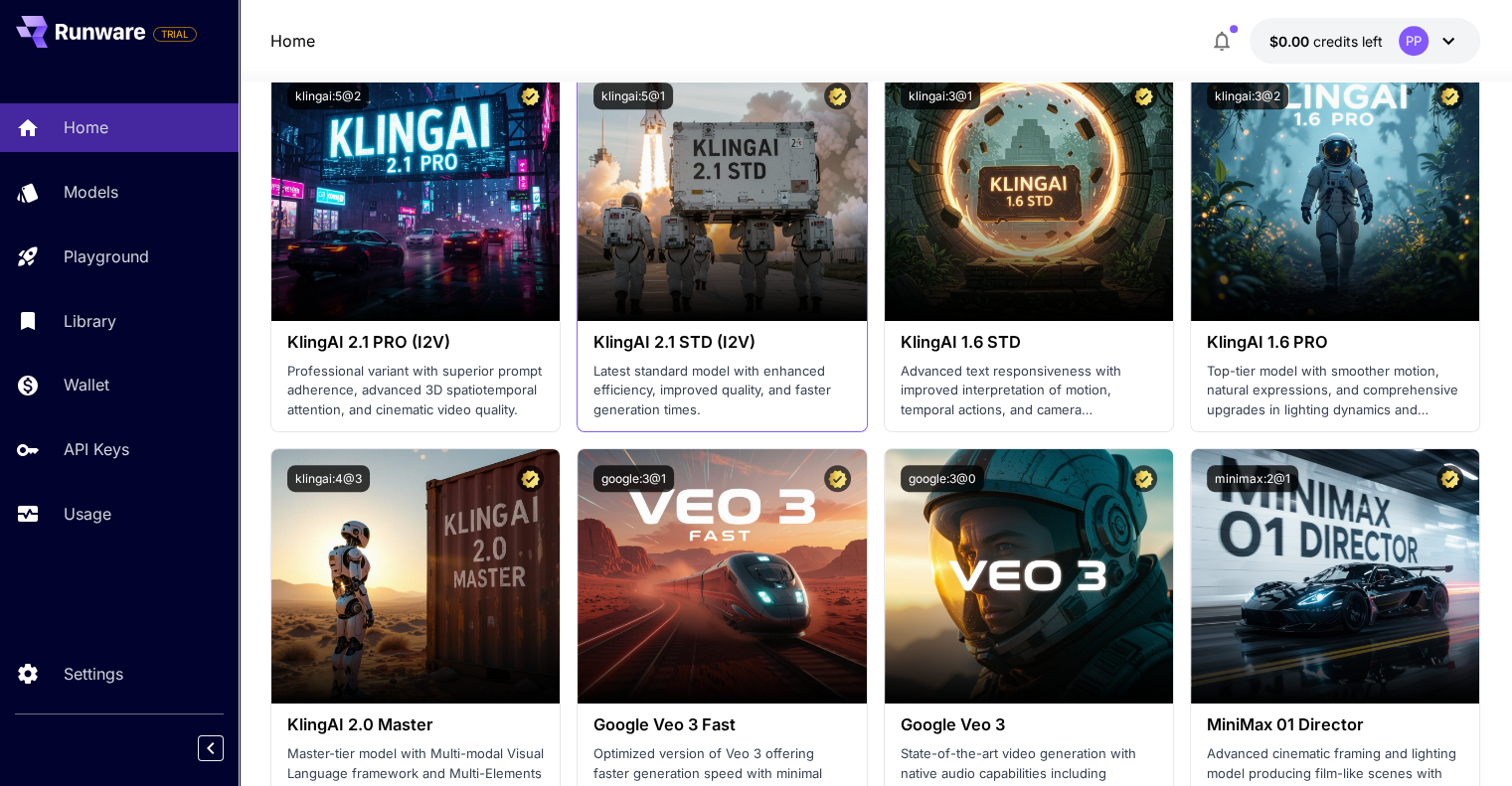 scroll, scrollTop: 1292, scrollLeft: 0, axis: vertical 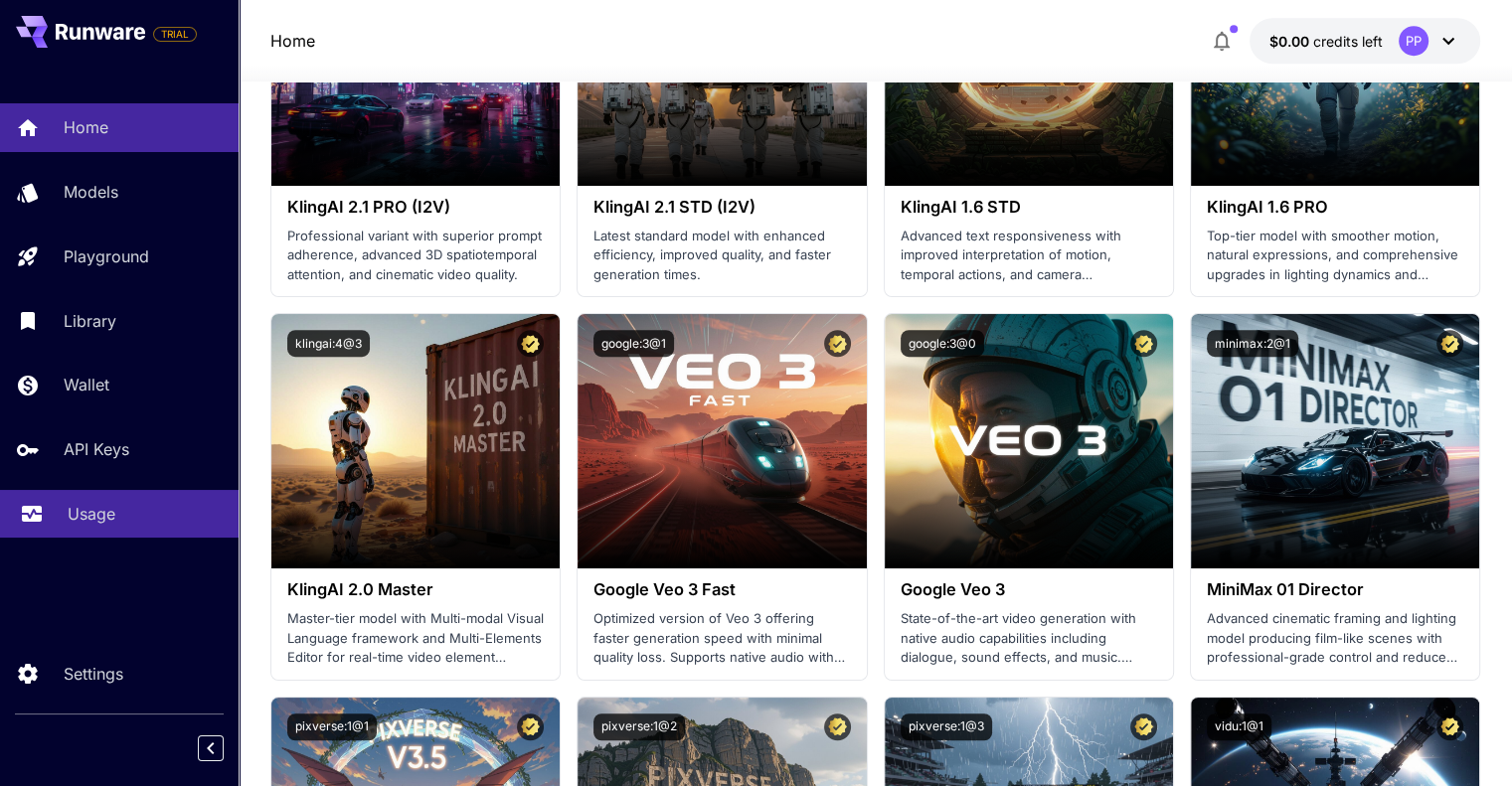 click on "Usage" at bounding box center (119, 514) 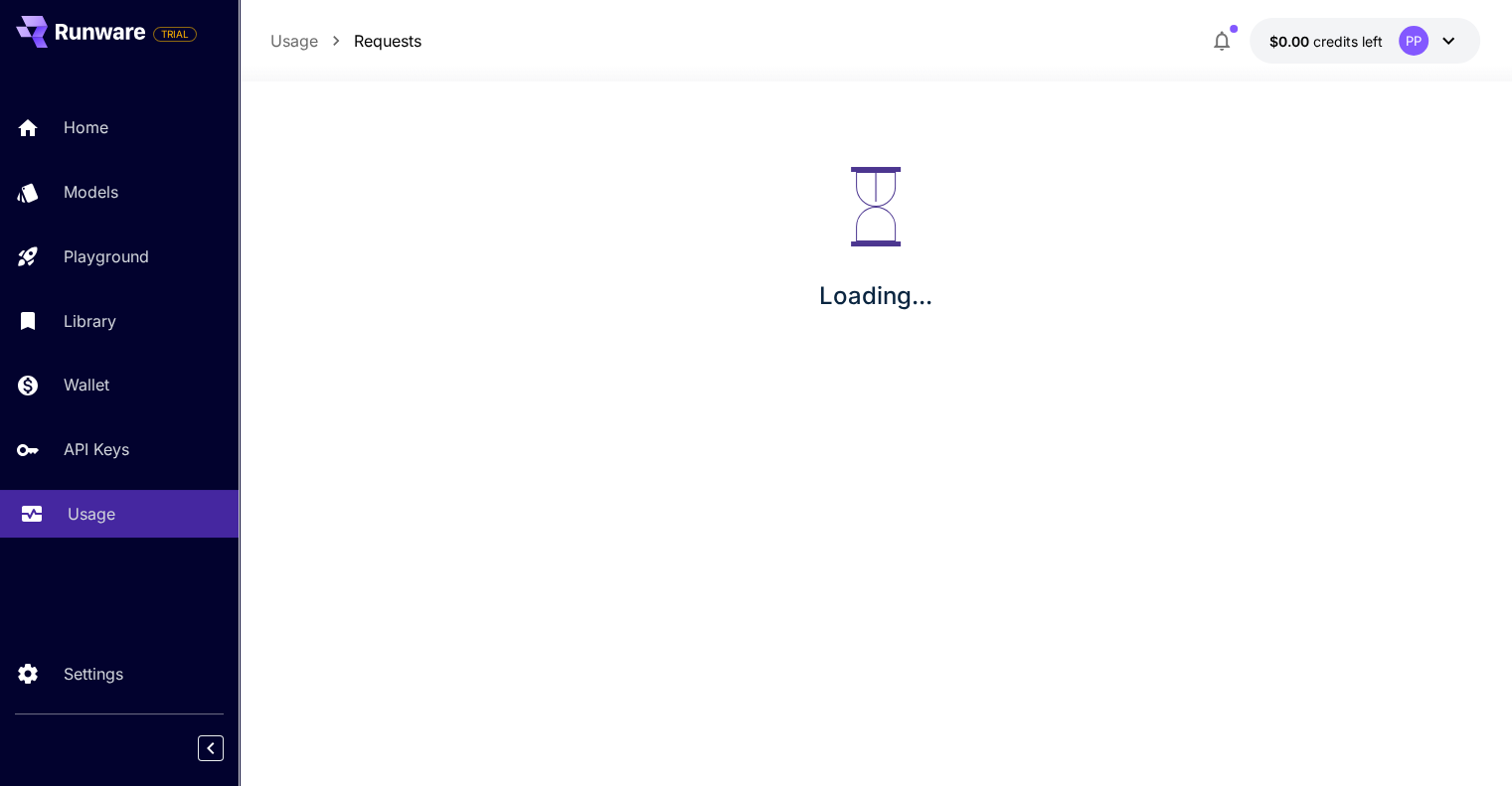 scroll, scrollTop: 0, scrollLeft: 0, axis: both 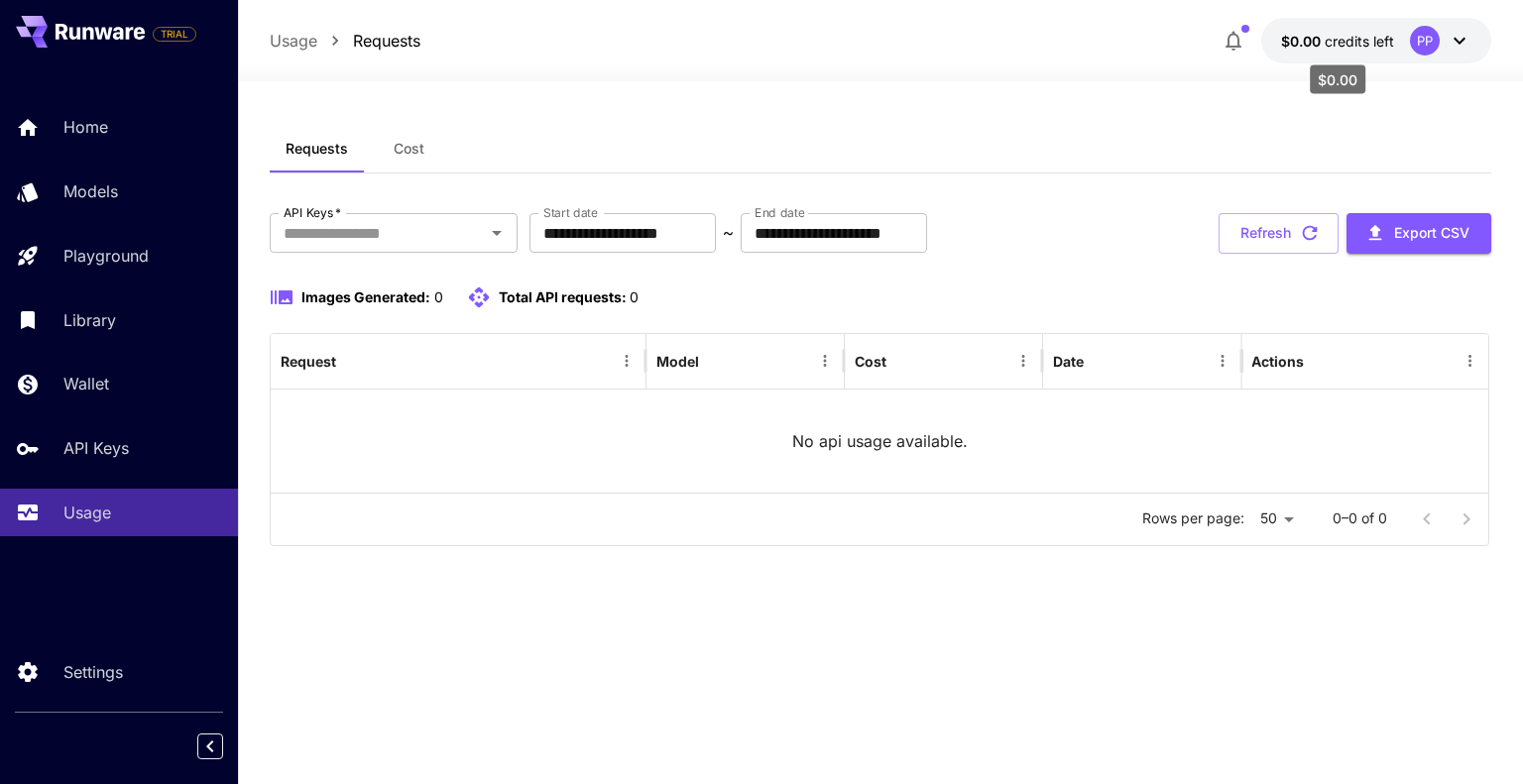 click on "$0.00" at bounding box center (1303, 41) 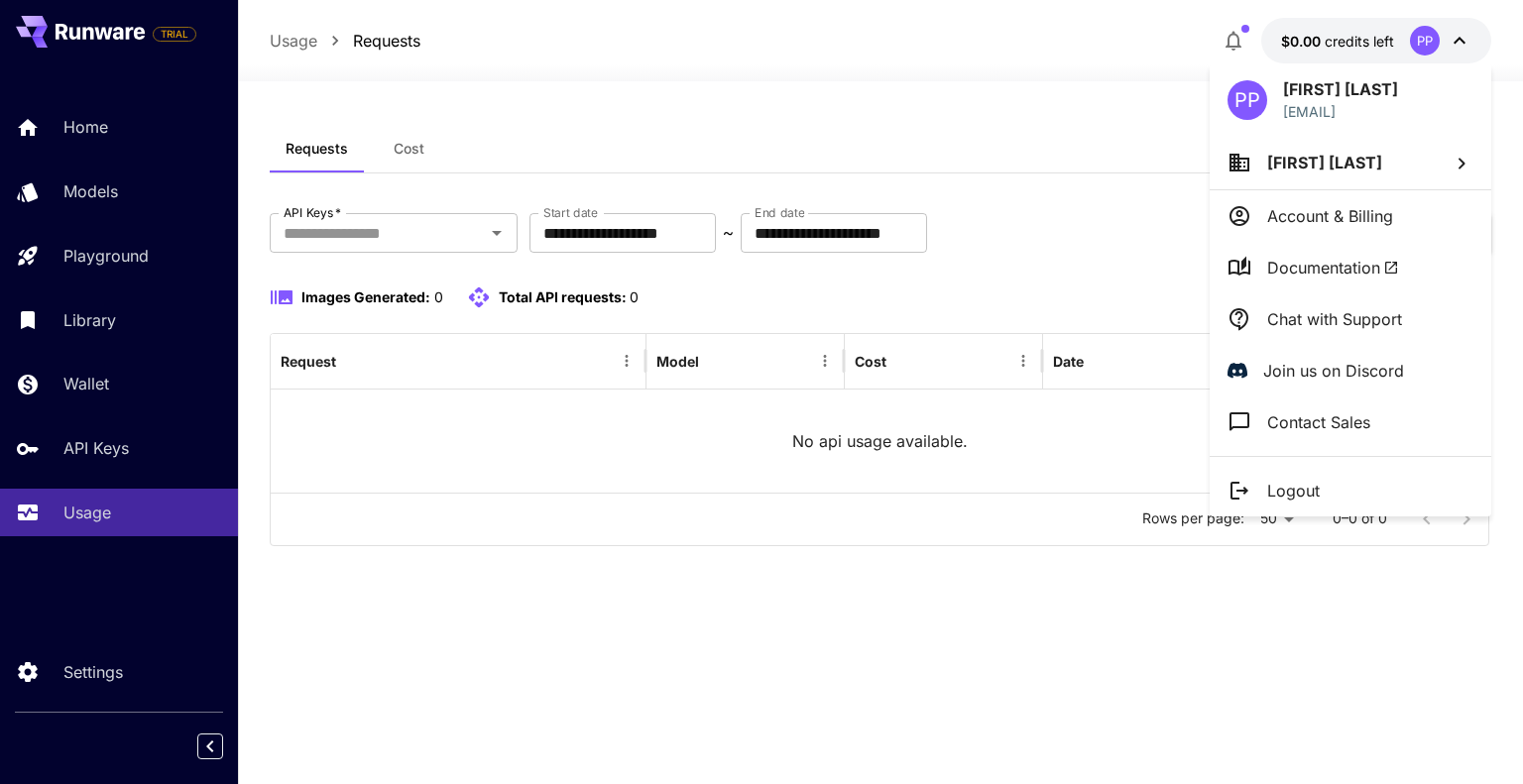 click on "Account & Billing" at bounding box center [1330, 216] 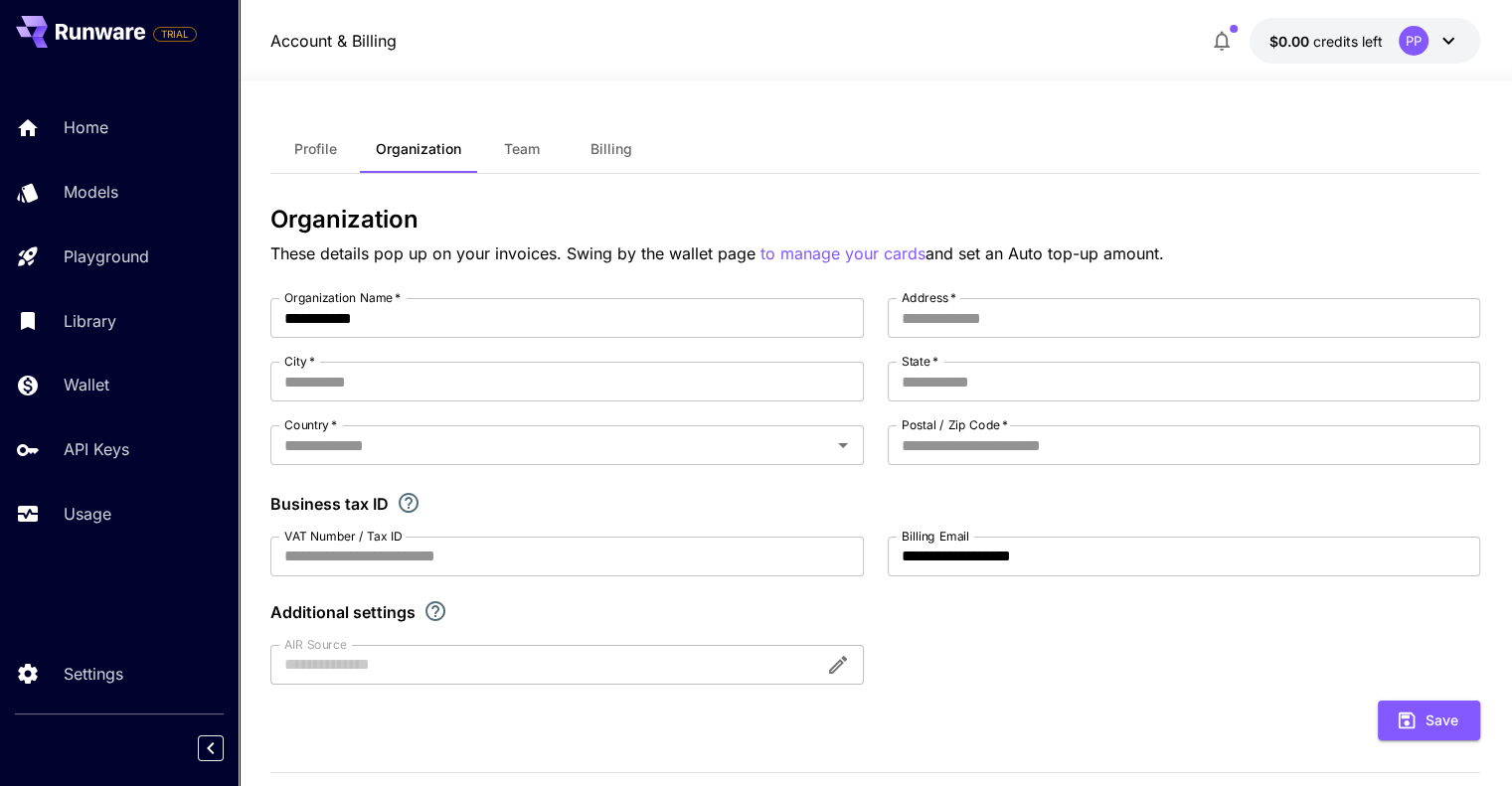 click on "Profile" at bounding box center (315, 149) 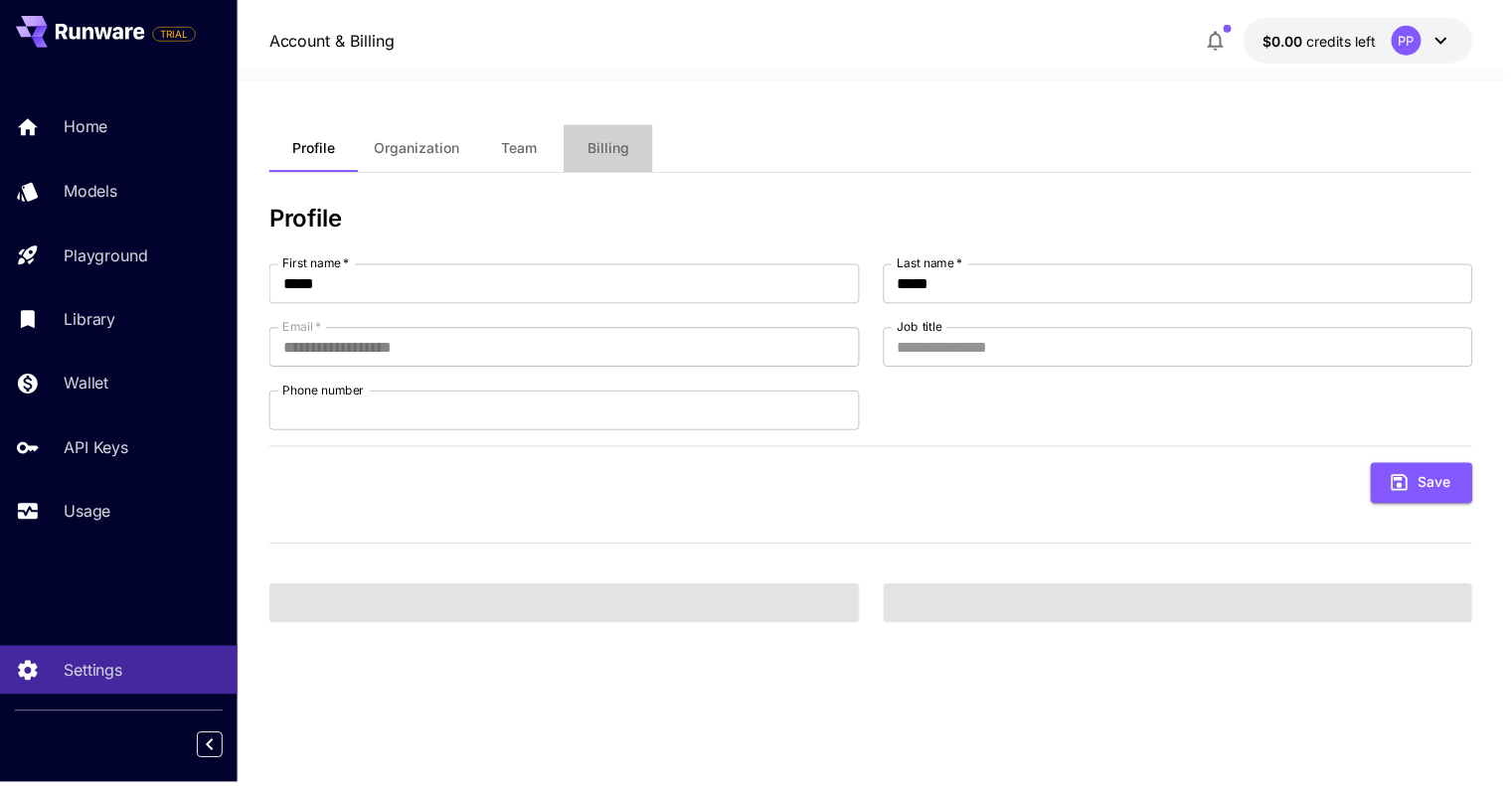 click on "Billing" at bounding box center (611, 149) 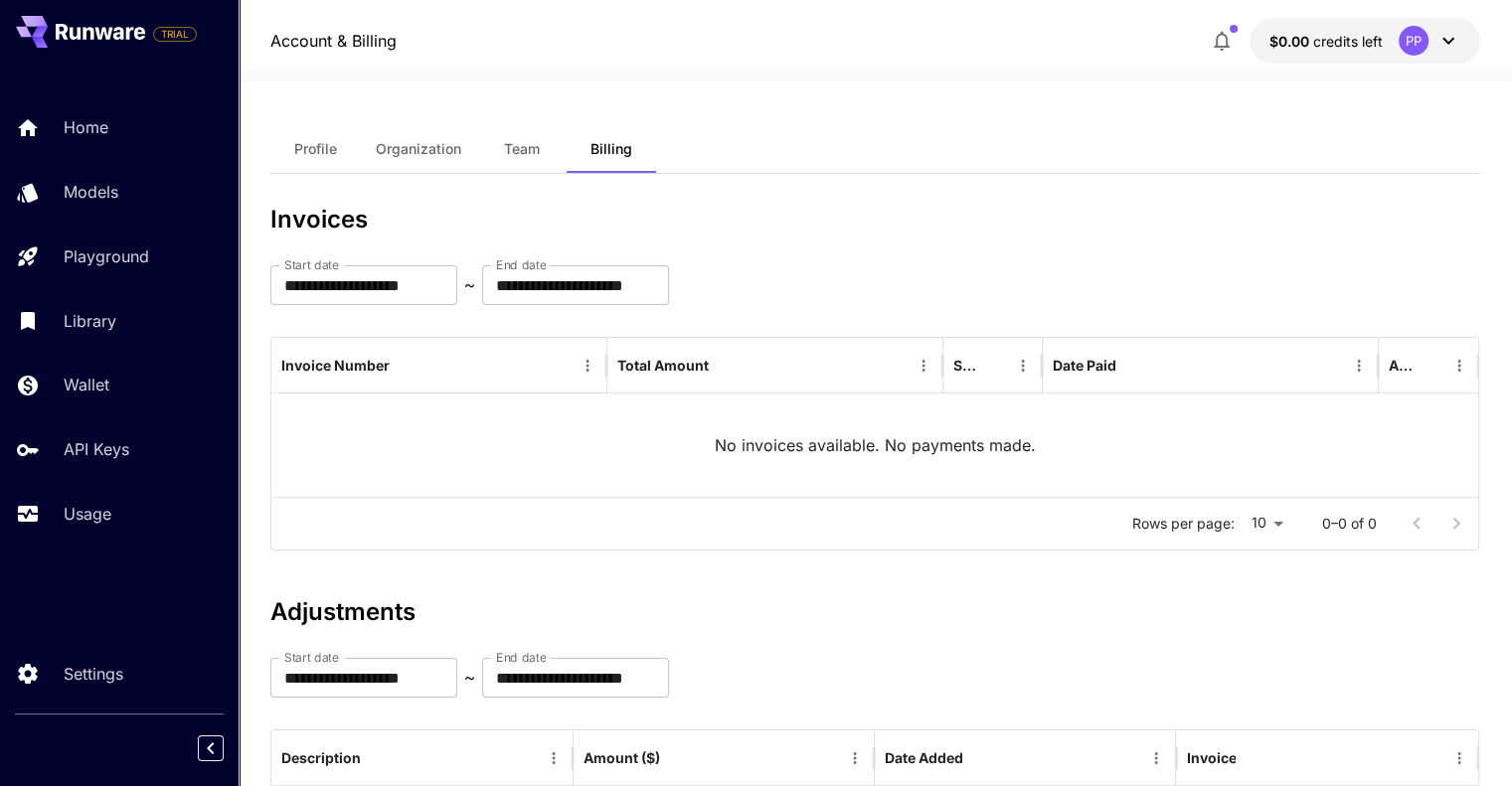 click on "Billing" at bounding box center [611, 149] 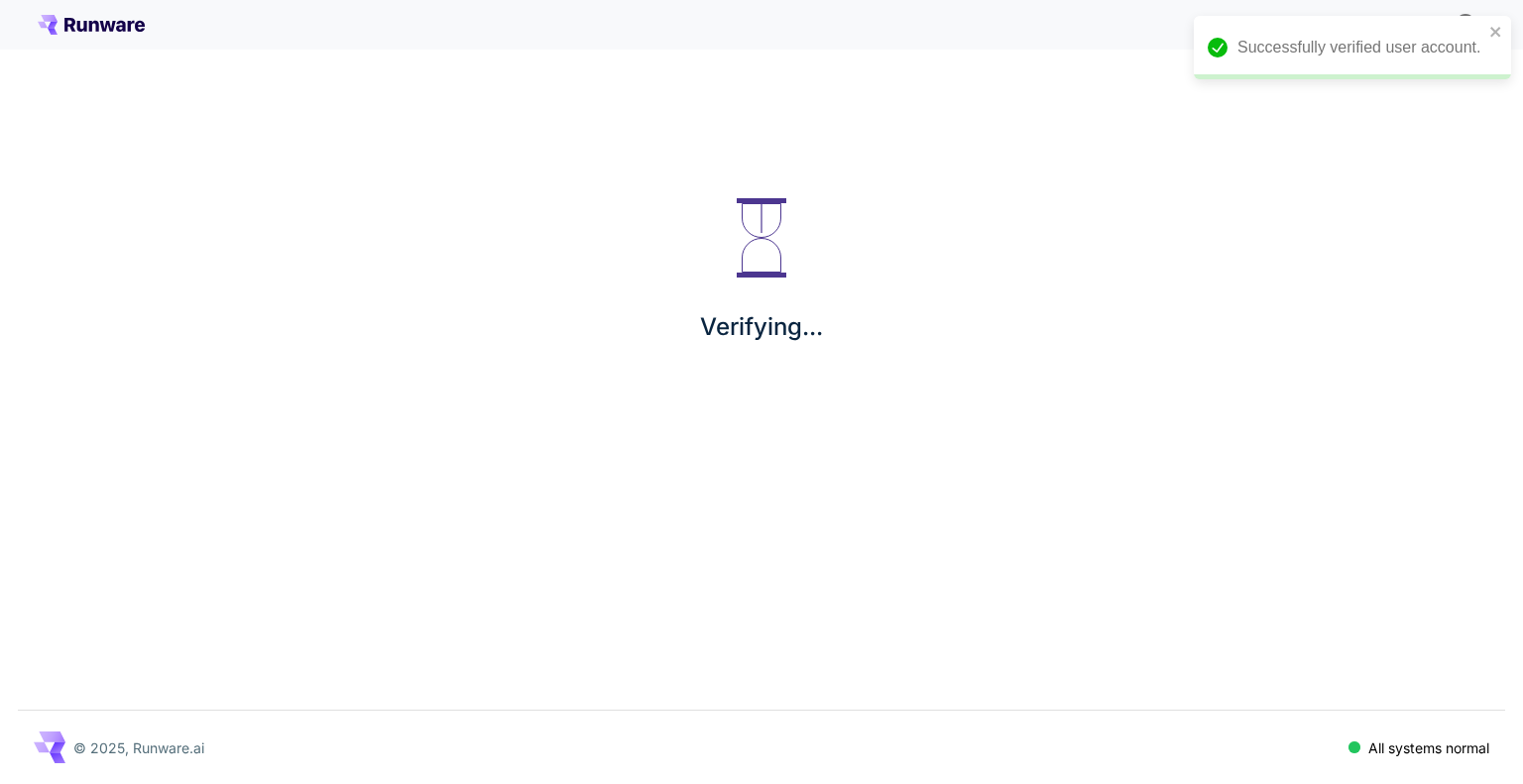 scroll, scrollTop: 0, scrollLeft: 0, axis: both 